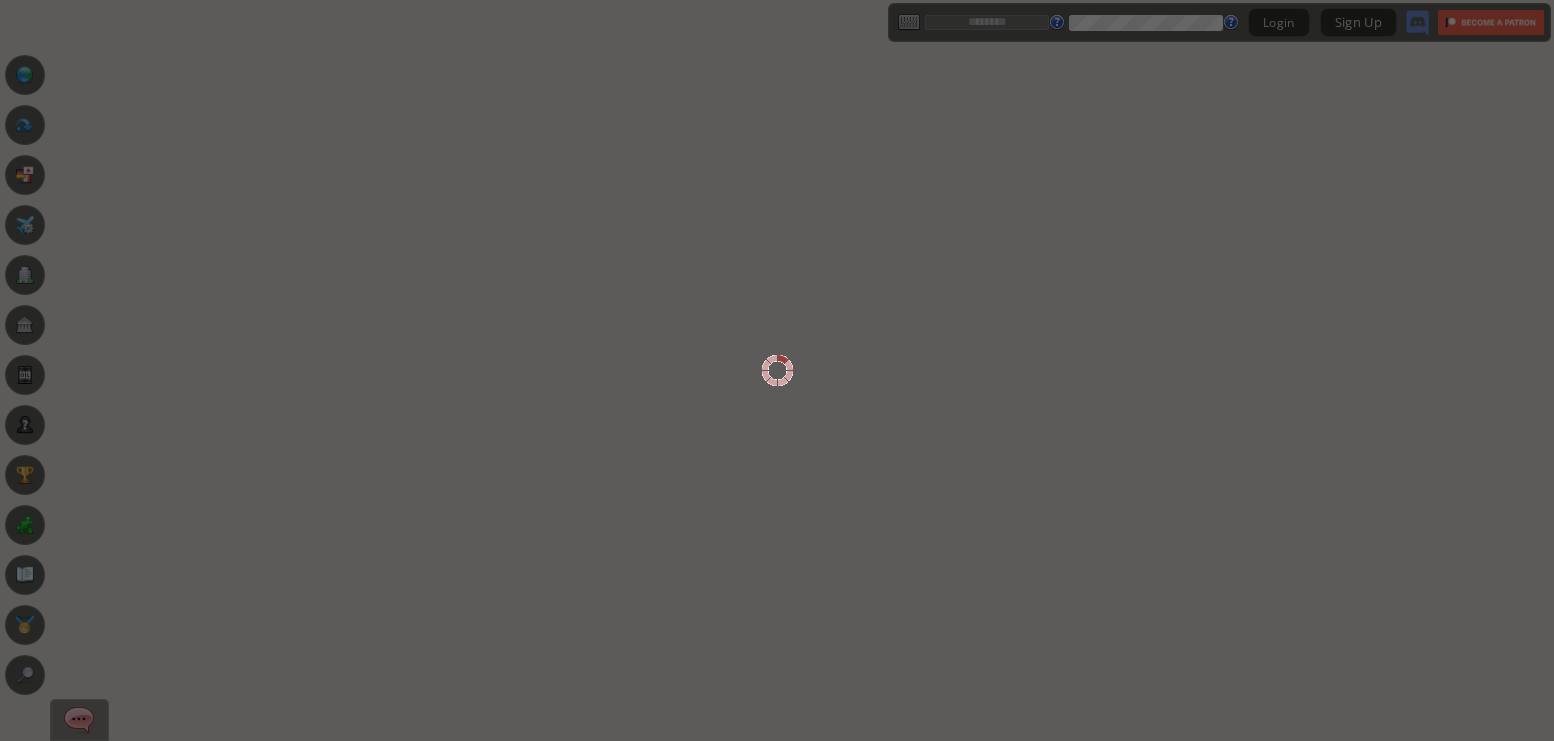 scroll, scrollTop: 0, scrollLeft: 0, axis: both 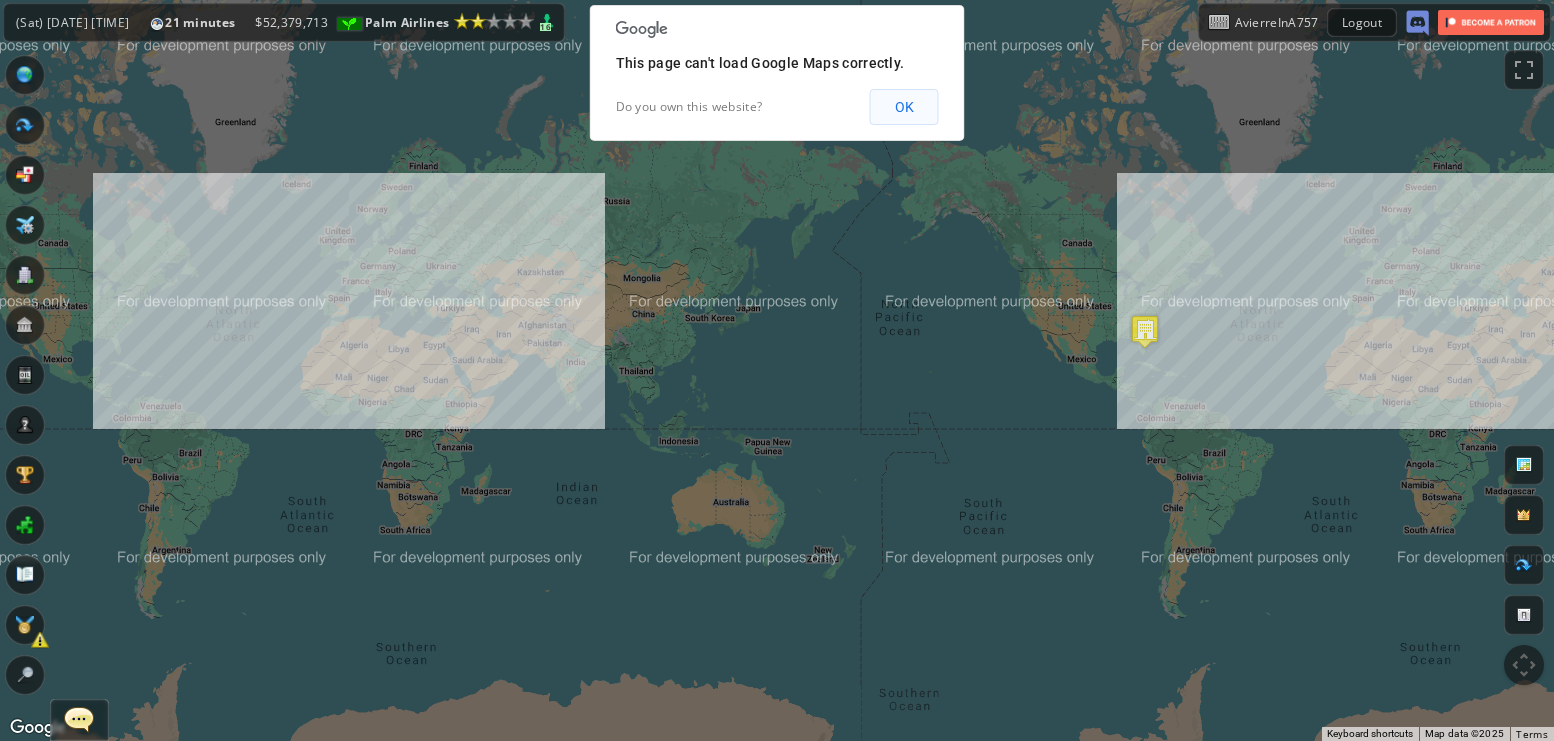 click on "OK" at bounding box center [904, 107] 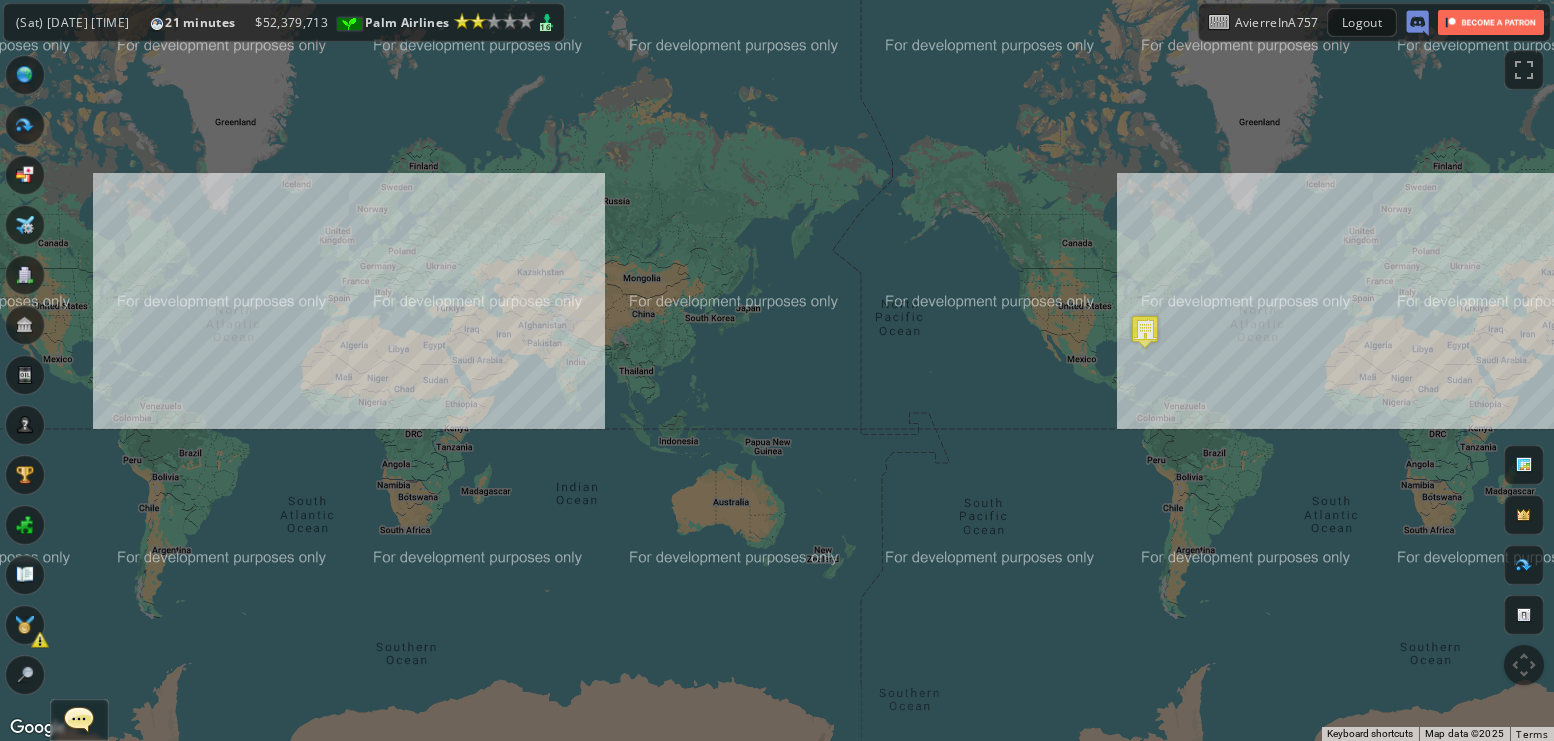 click at bounding box center [25, 125] 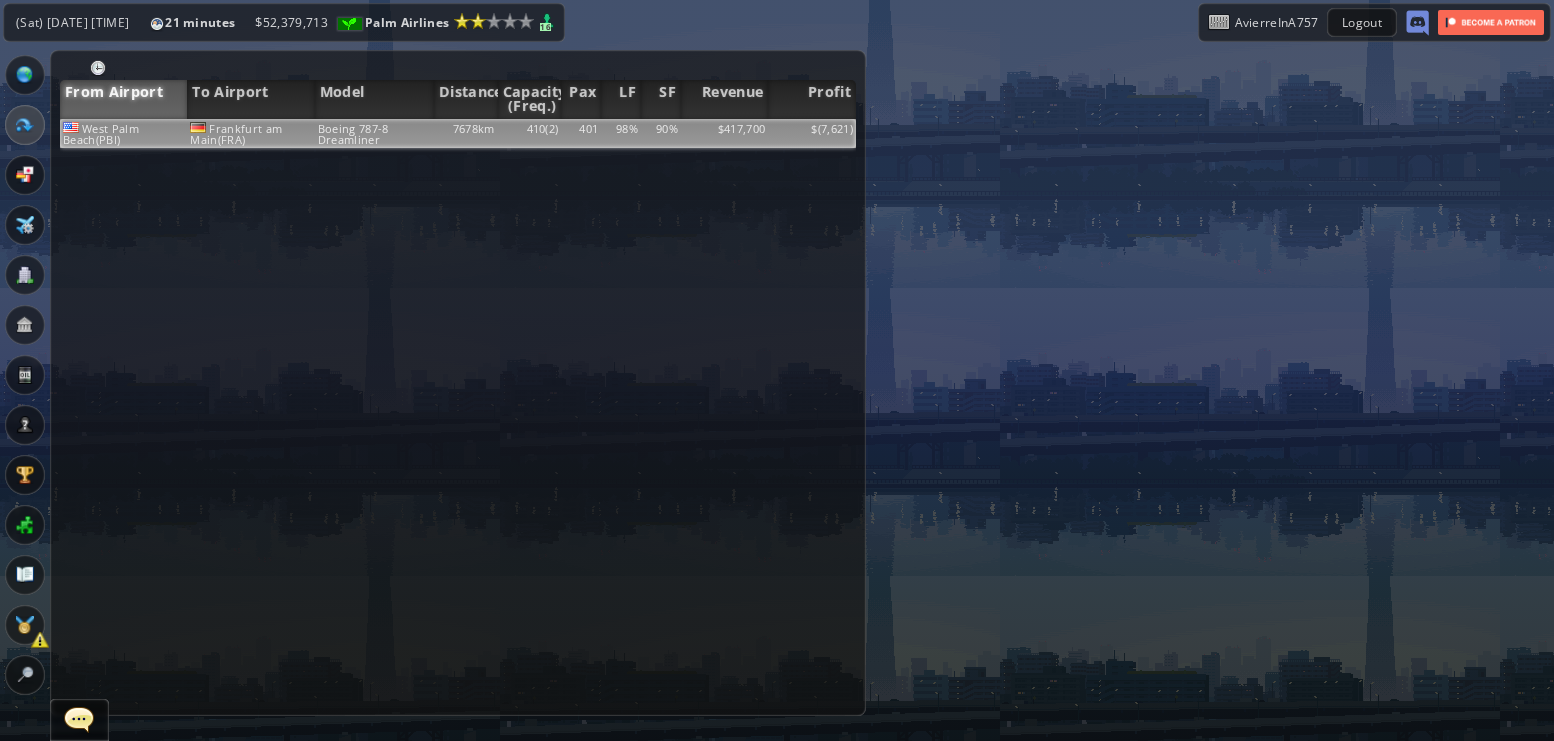 click on "Boeing 787-8 Dreamliner" at bounding box center [374, 133] 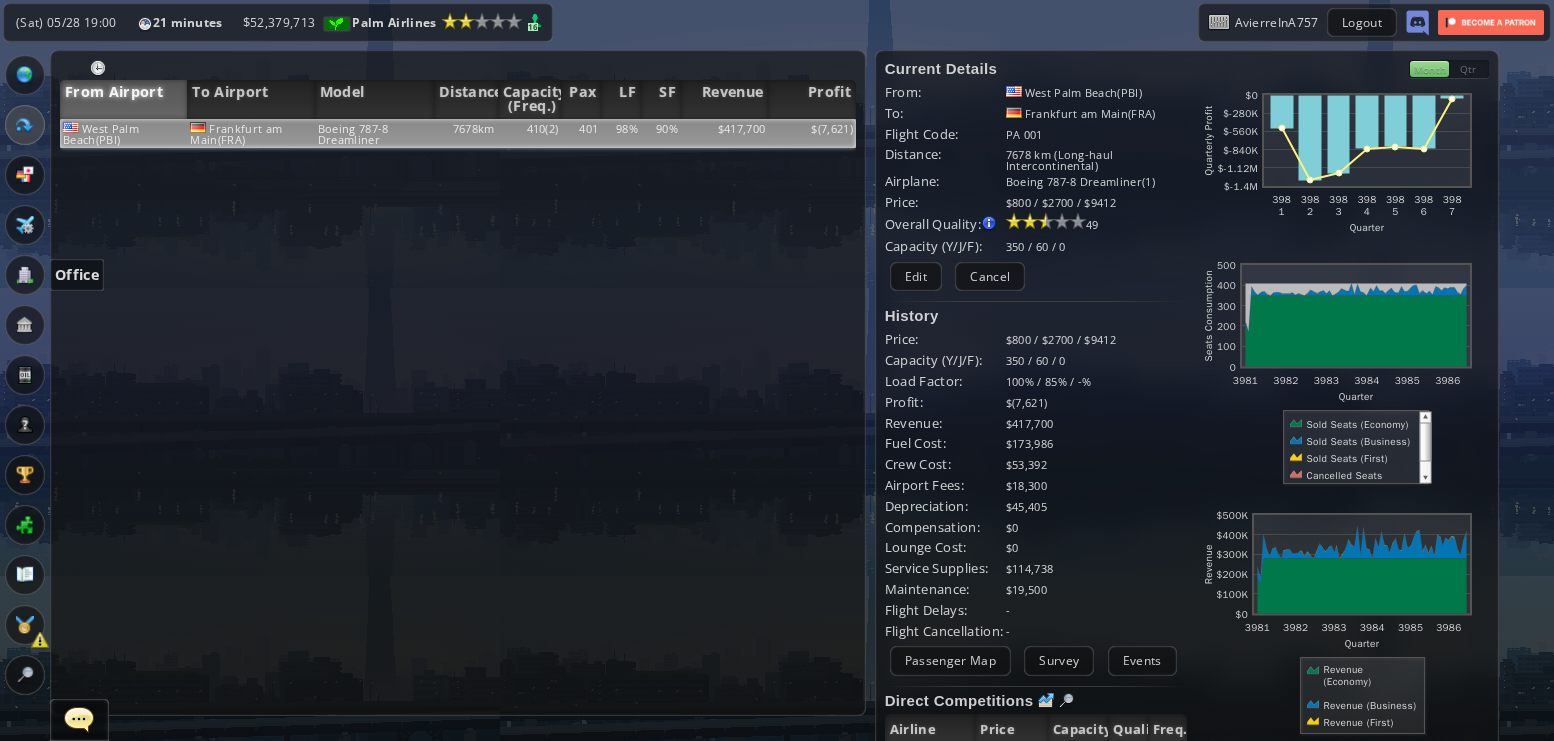 click at bounding box center (25, 275) 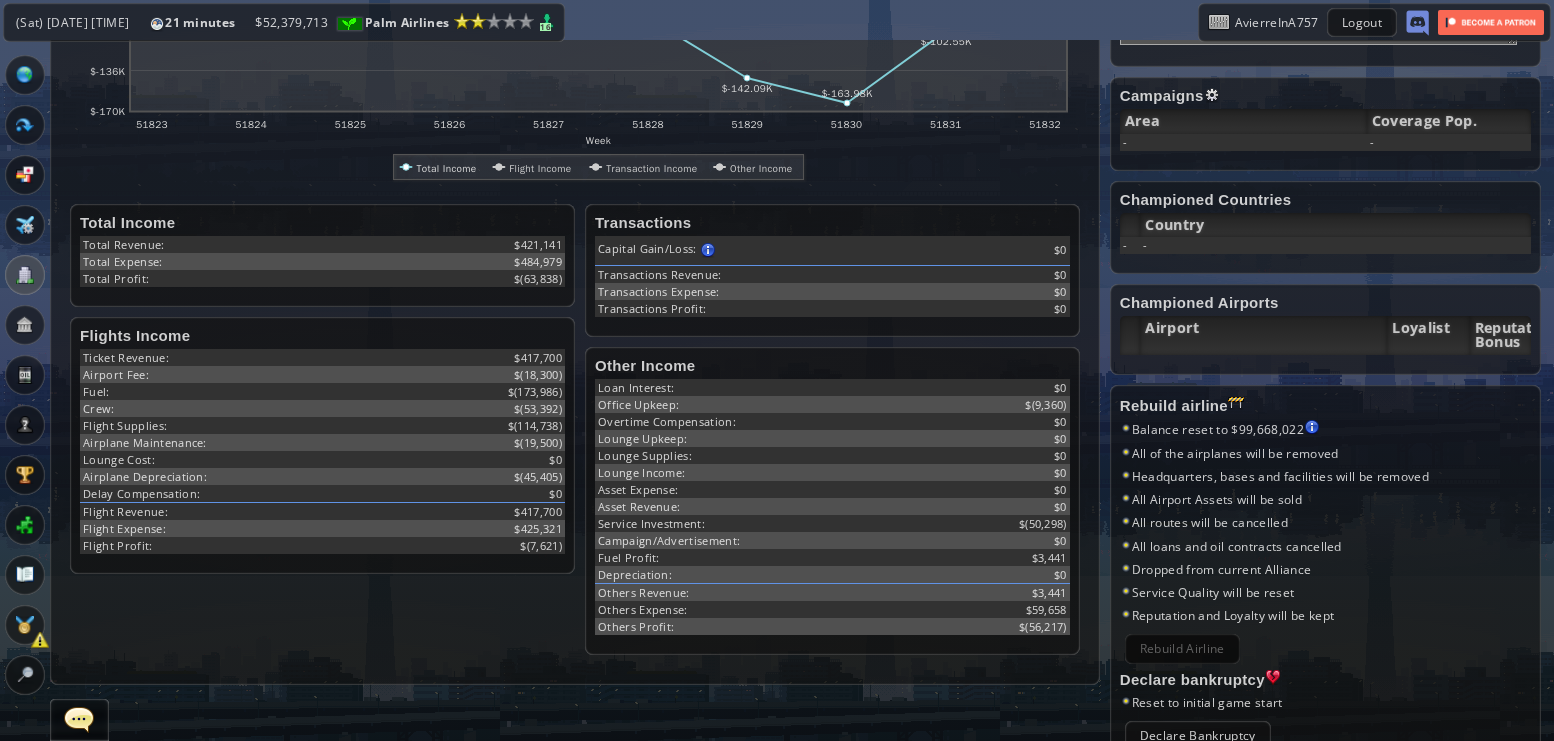 scroll, scrollTop: 438, scrollLeft: 0, axis: vertical 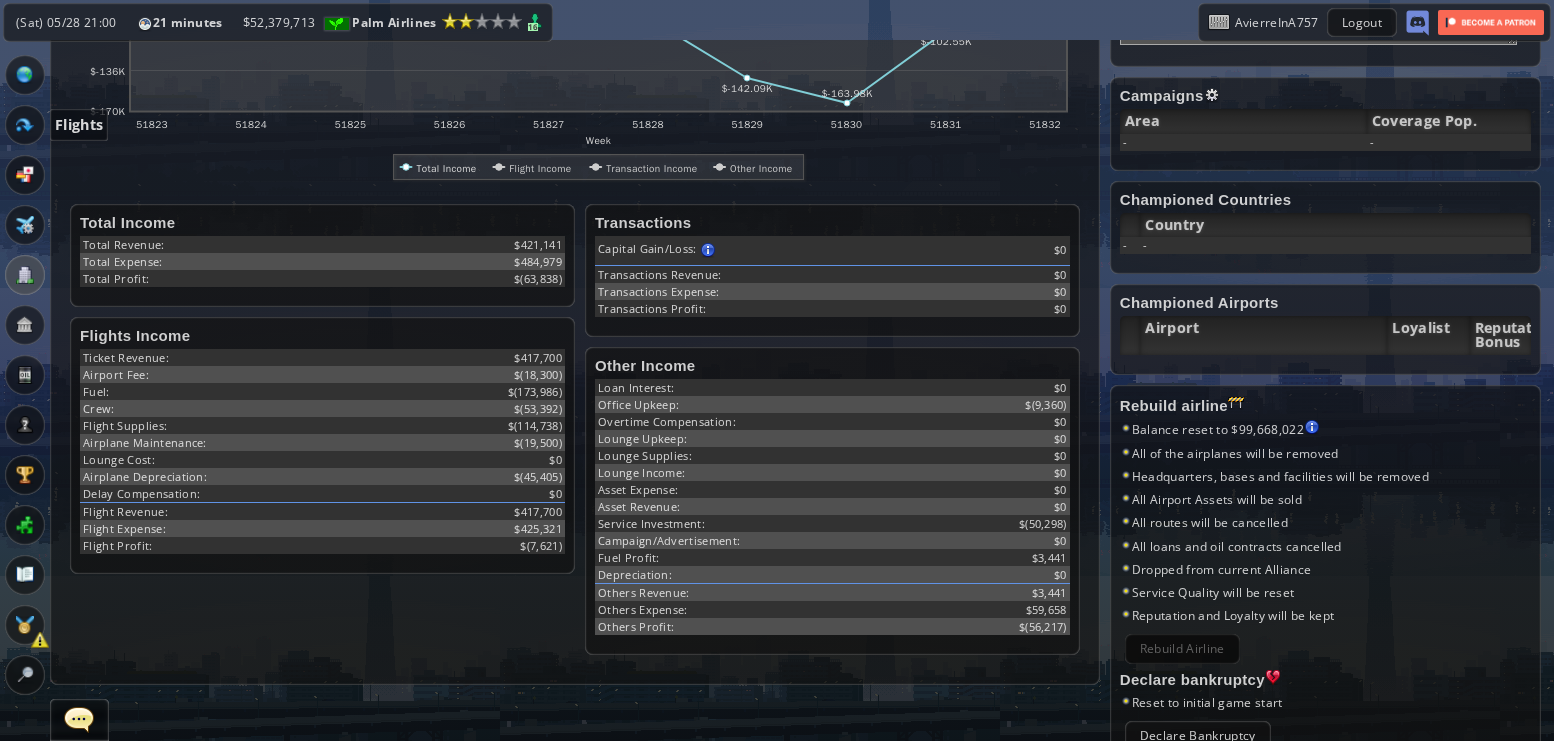 click at bounding box center (25, 125) 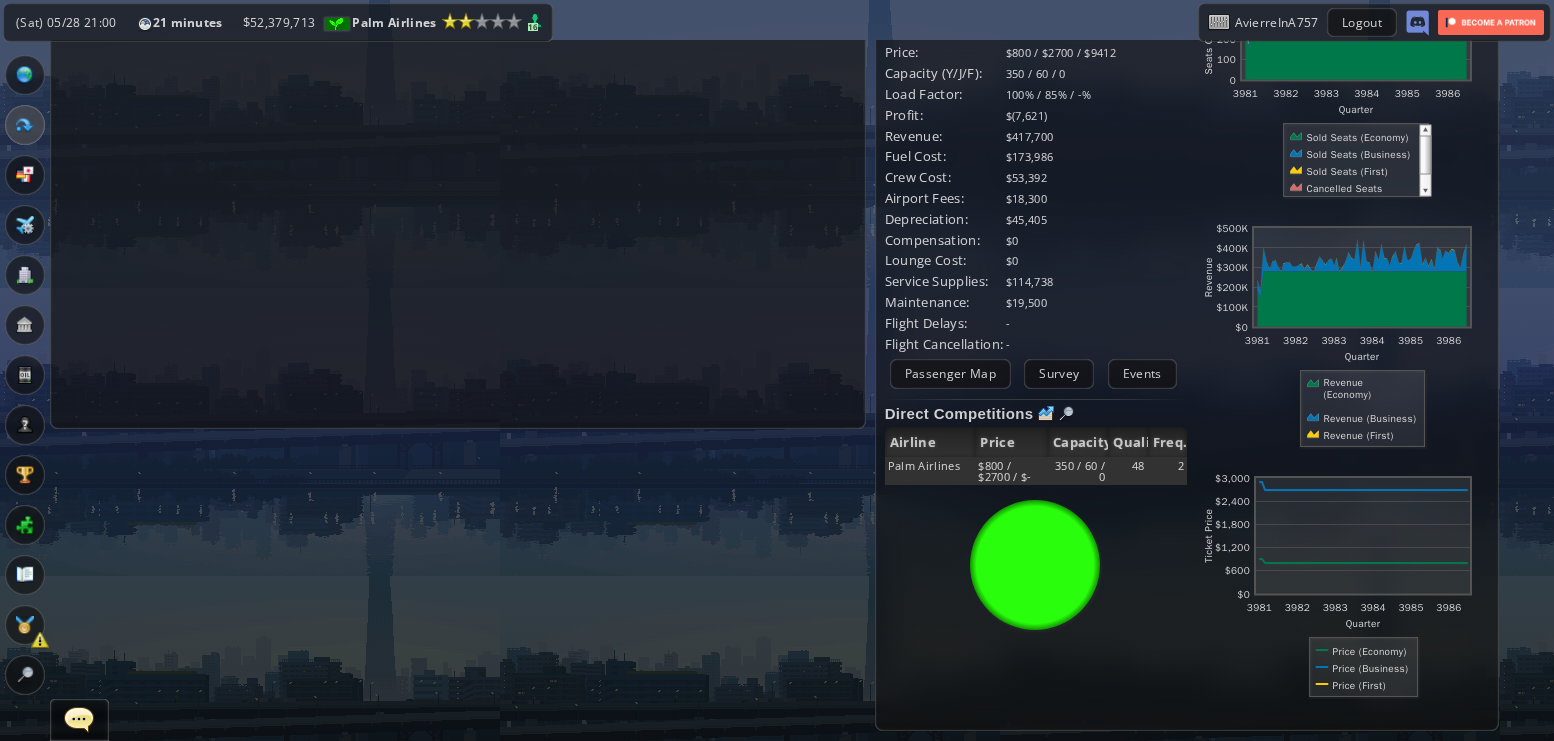 scroll, scrollTop: 0, scrollLeft: 0, axis: both 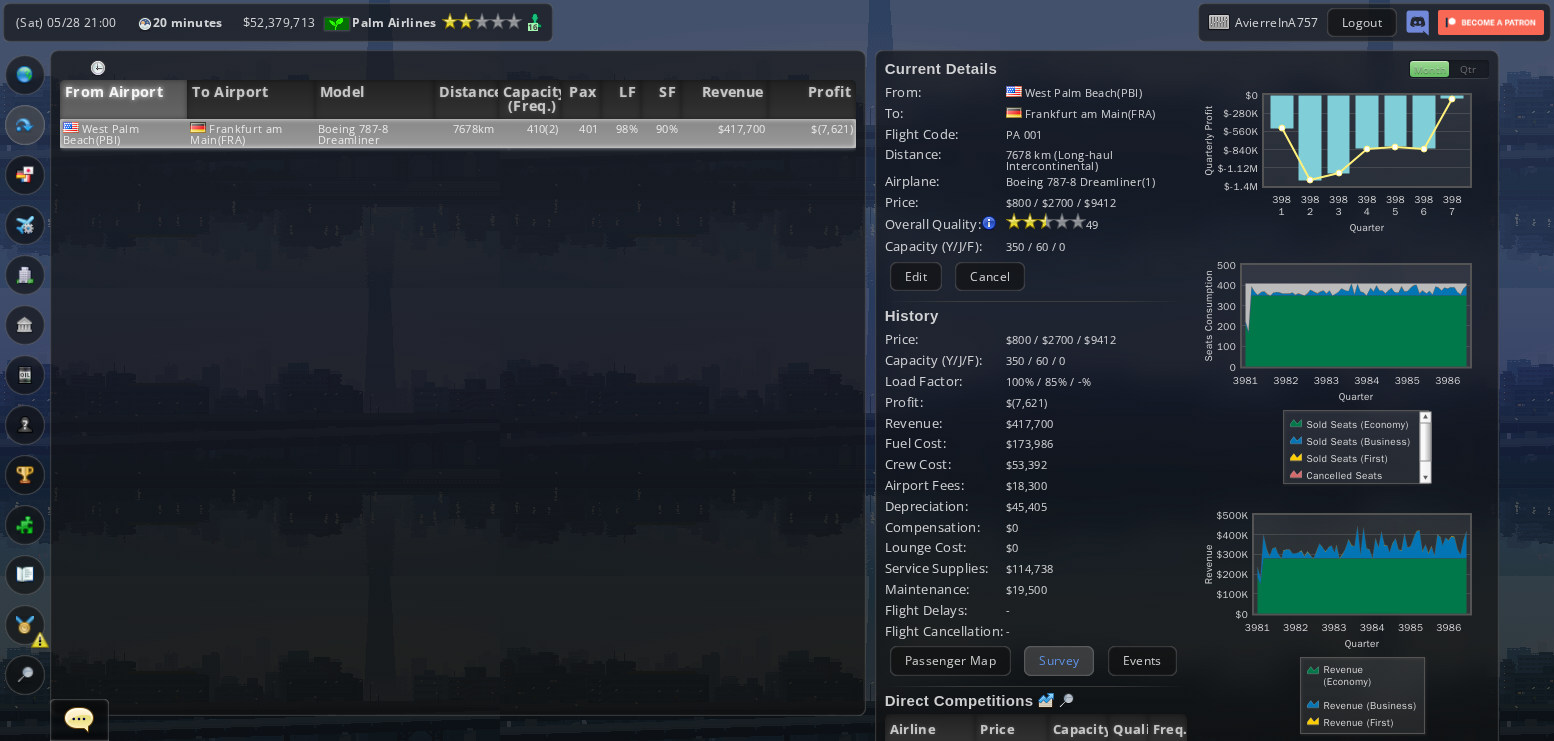 click on "Survey" at bounding box center [1059, 660] 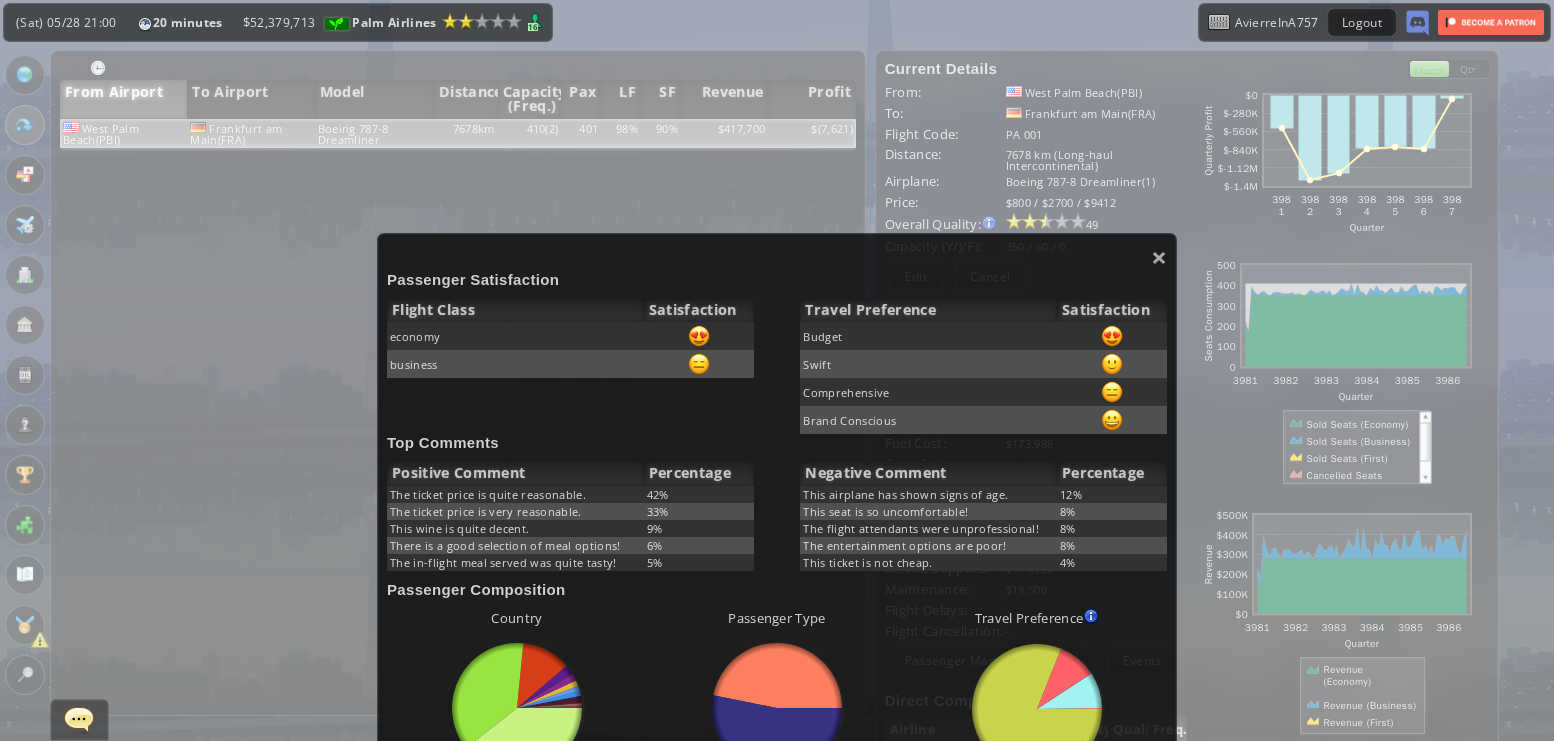 scroll, scrollTop: 91, scrollLeft: 0, axis: vertical 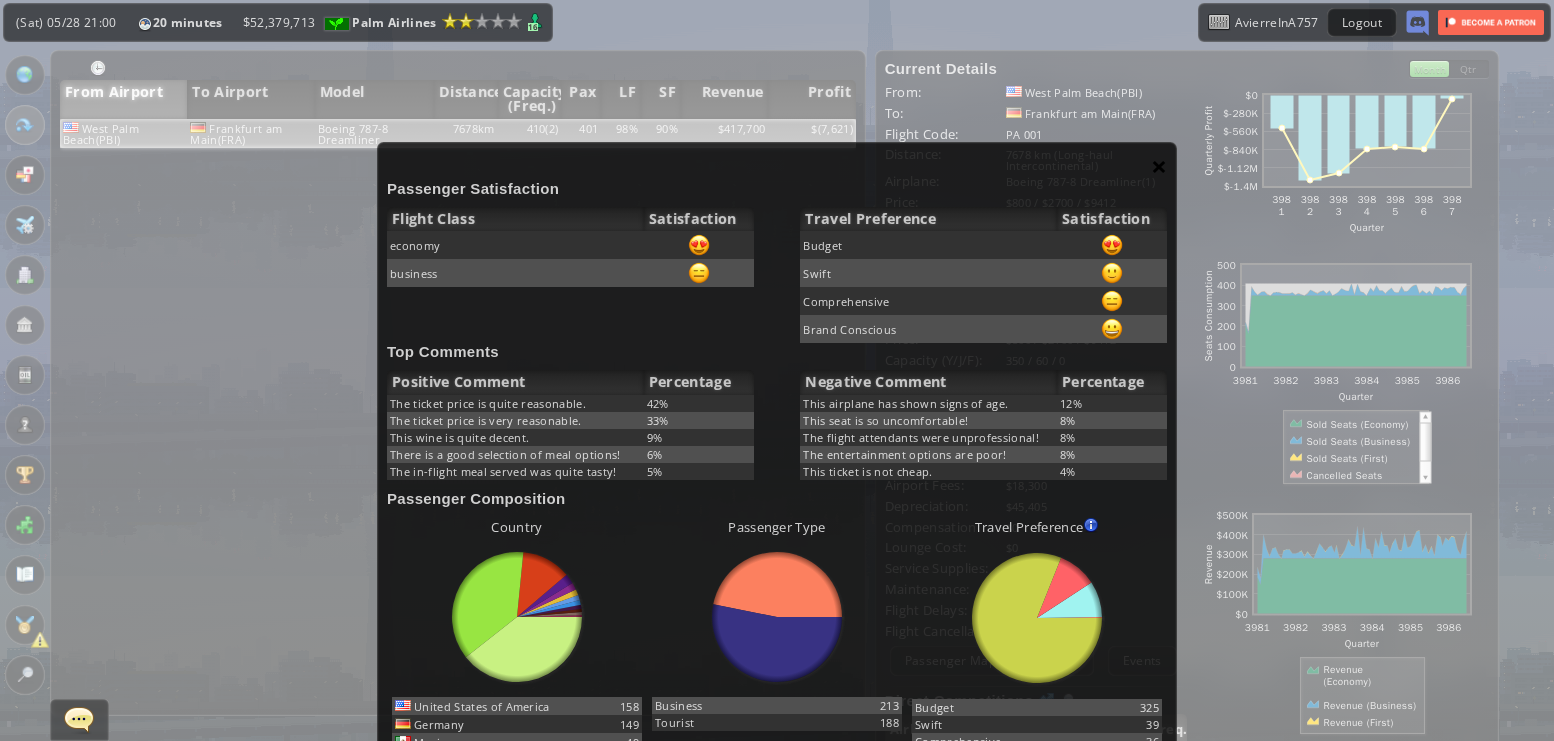 click on "×" at bounding box center (1159, 166) 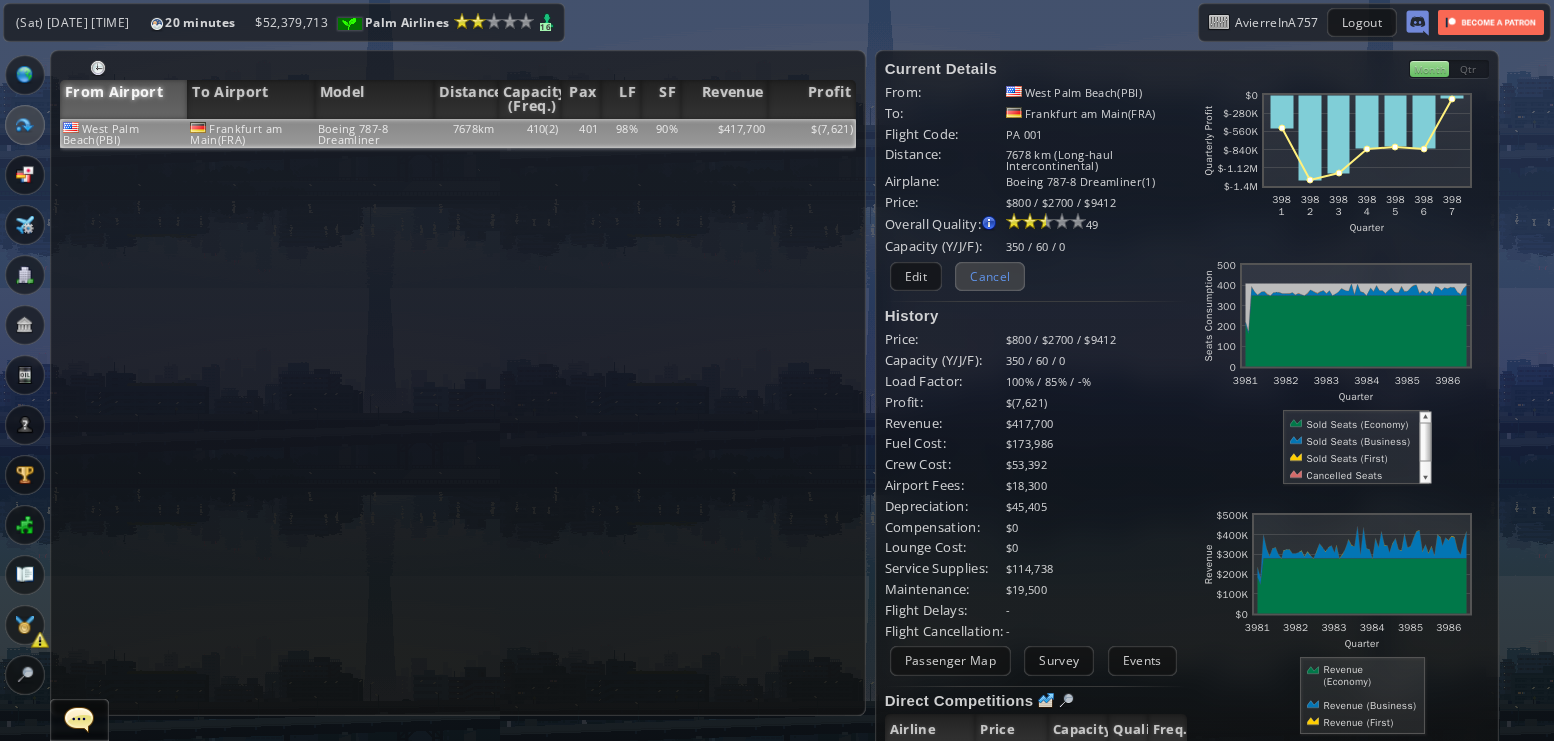 click on "Cancel" at bounding box center (990, 276) 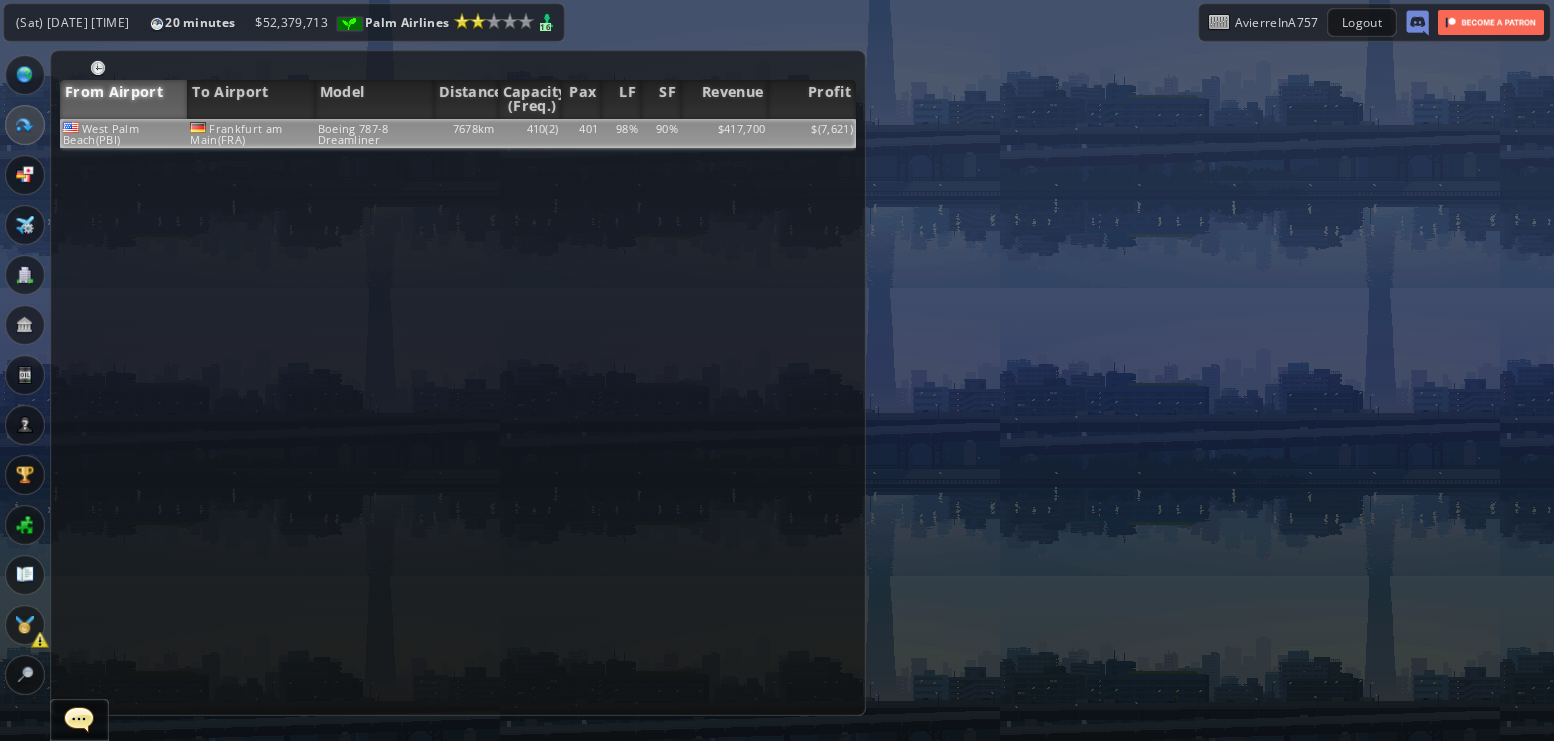 click on "Frankfurt am Main(FRA)" at bounding box center [250, 133] 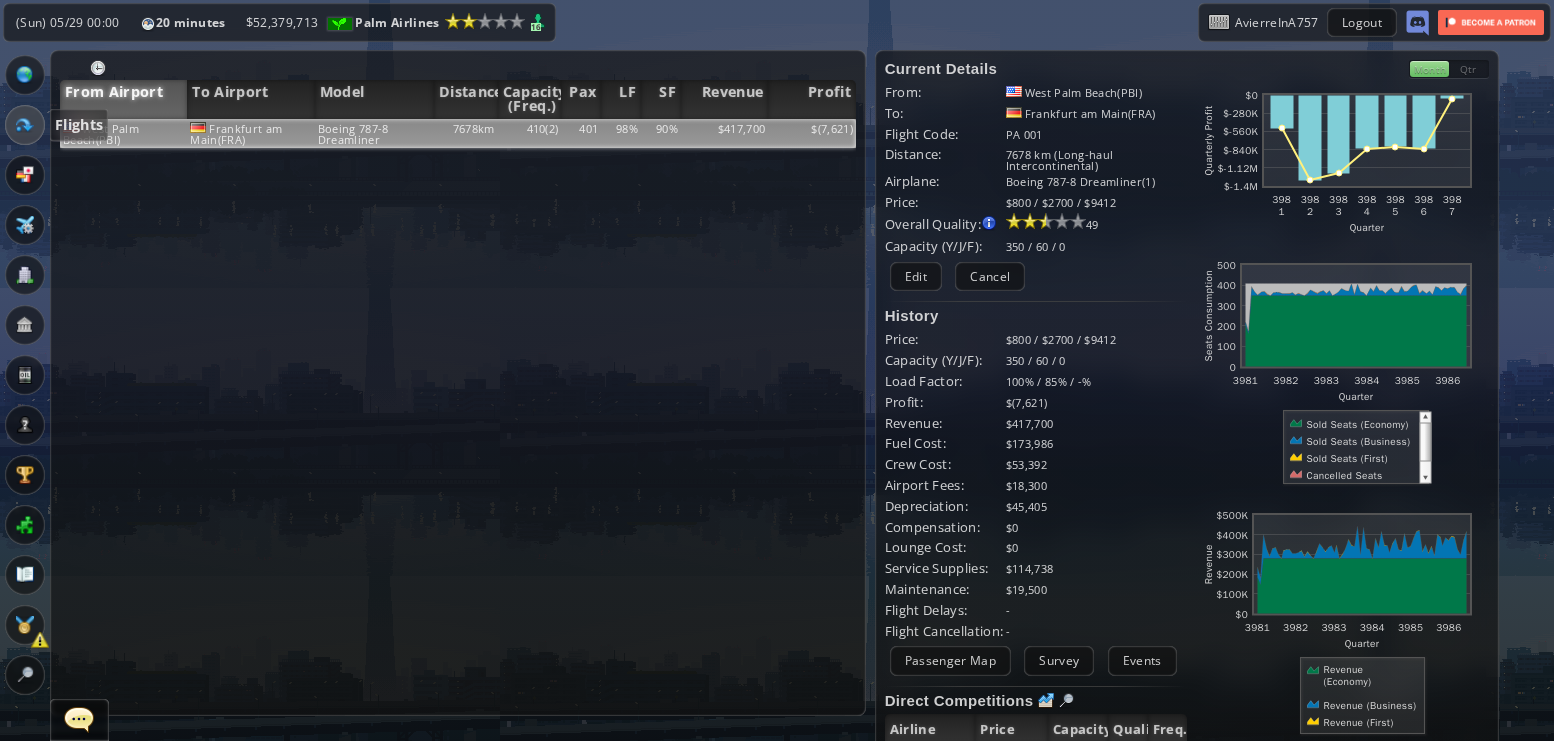 click at bounding box center [25, 125] 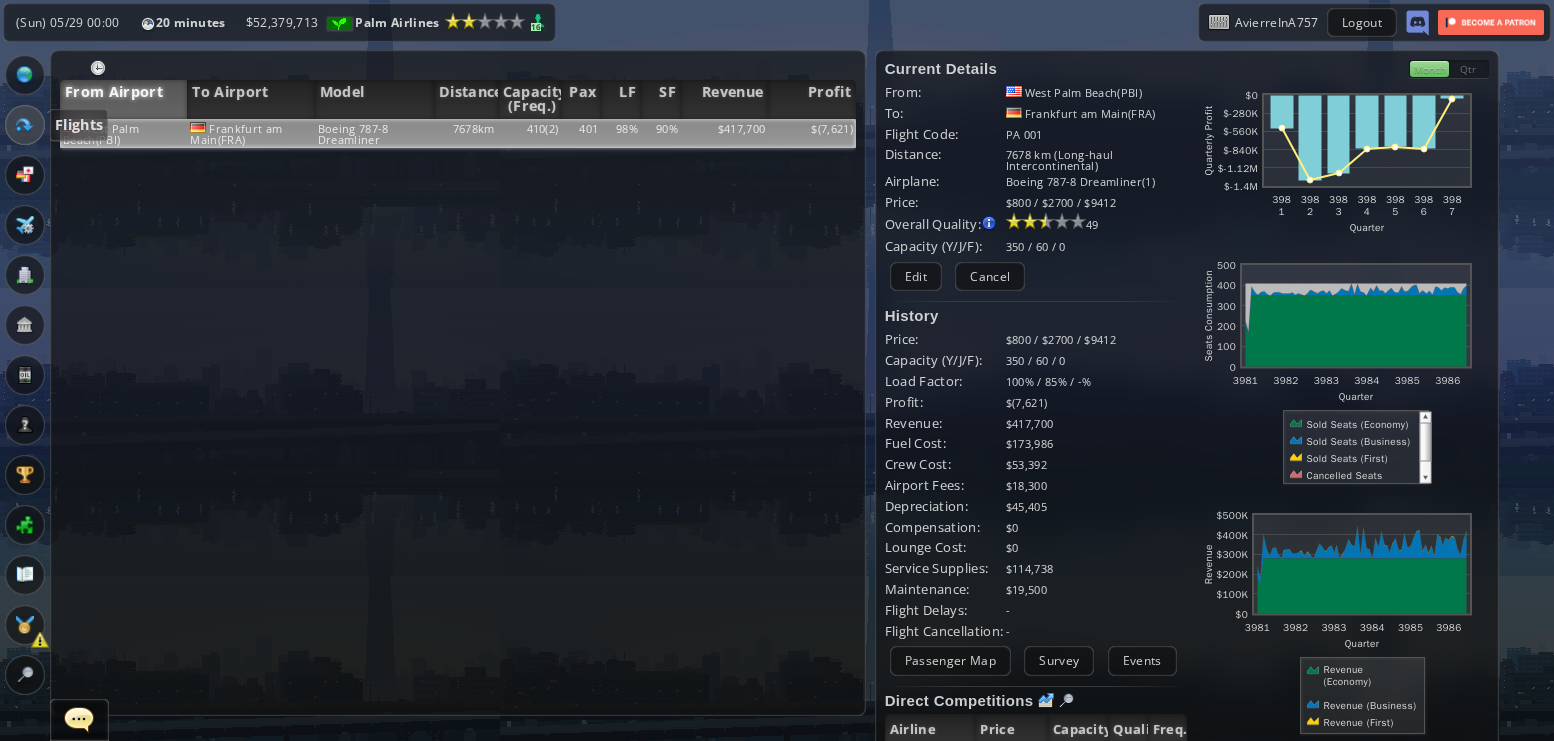 click at bounding box center (25, 125) 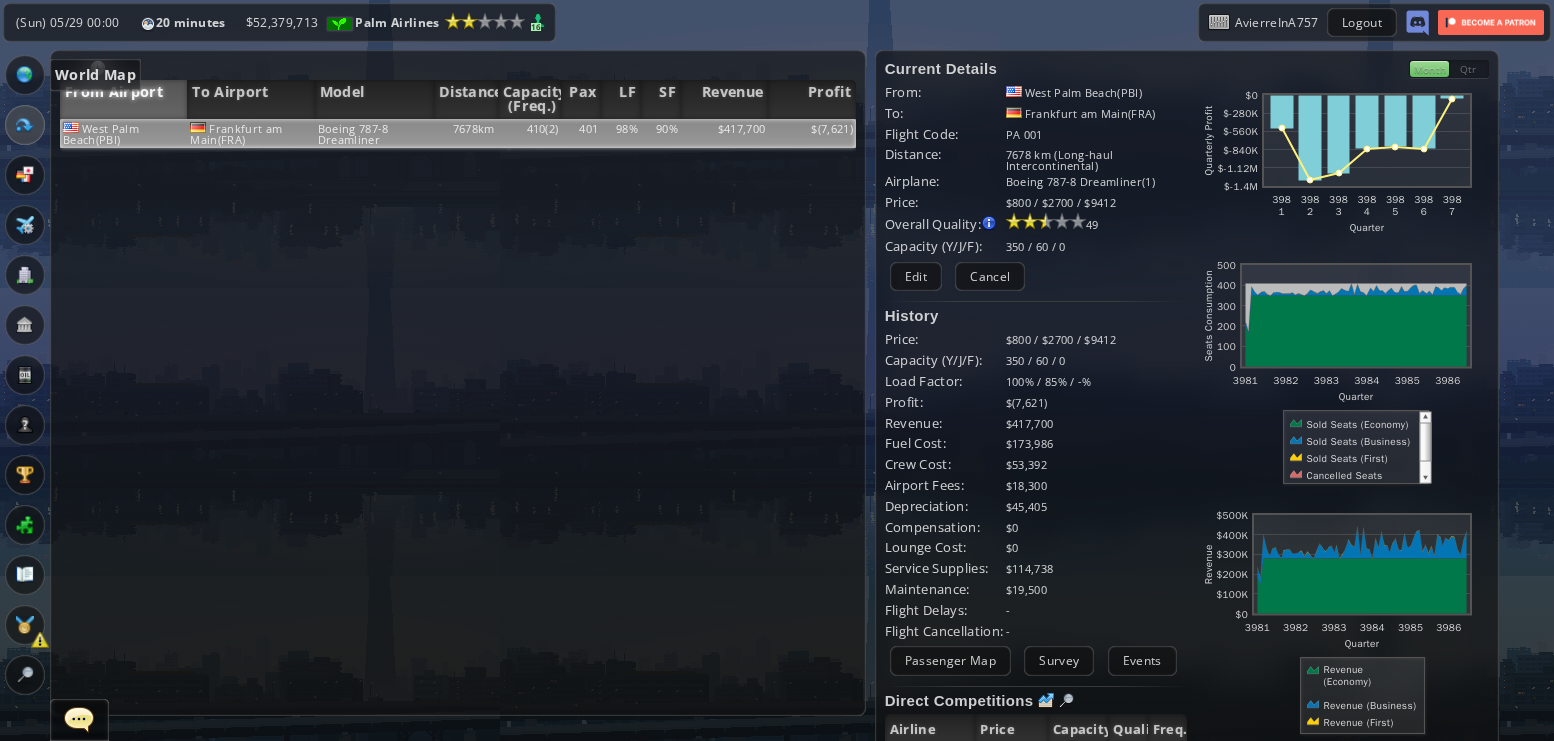 click at bounding box center [25, 75] 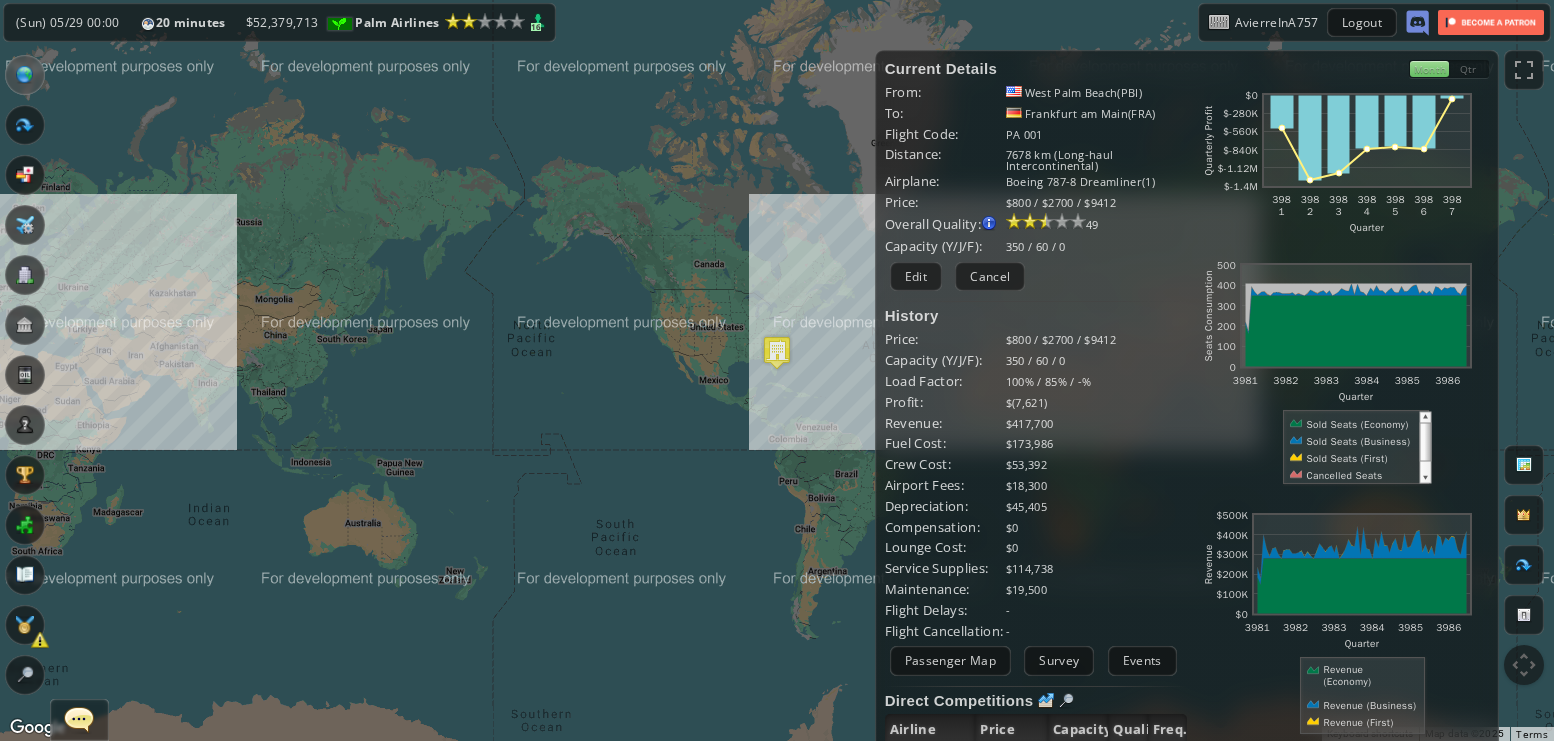 drag, startPoint x: 627, startPoint y: 374, endPoint x: 402, endPoint y: 391, distance: 225.64131 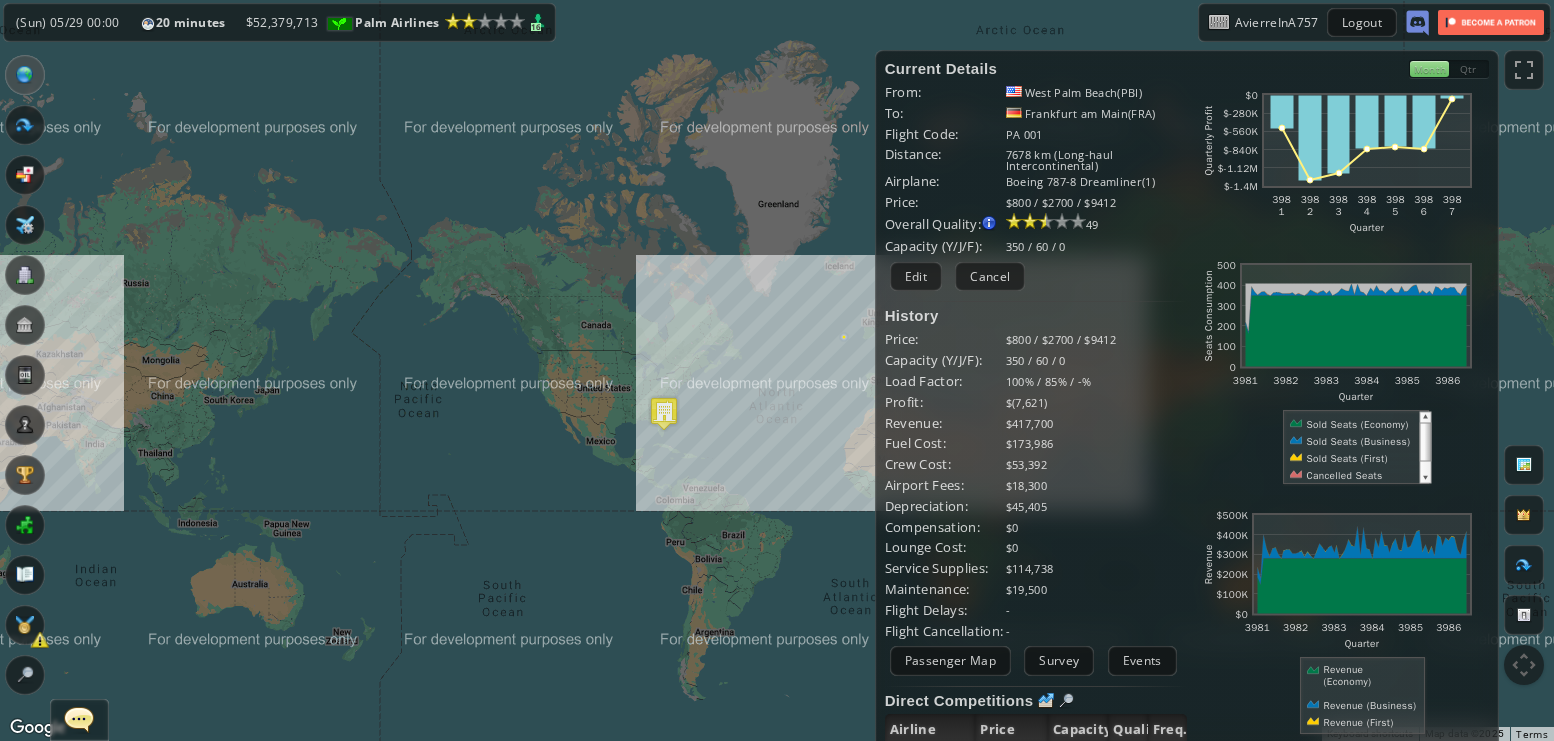 drag, startPoint x: 494, startPoint y: 371, endPoint x: 663, endPoint y: 332, distance: 173.44164 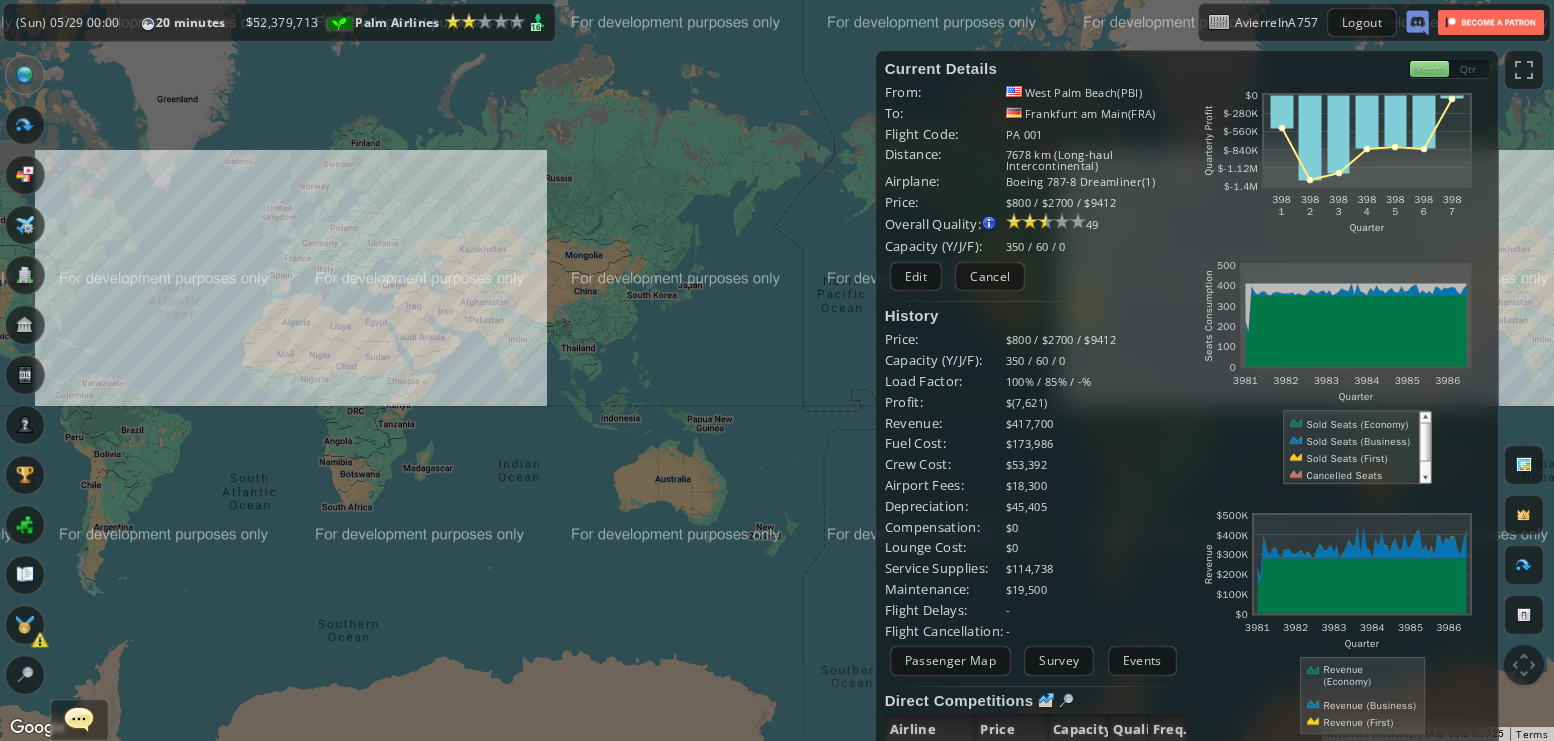 drag, startPoint x: 663, startPoint y: 332, endPoint x: 584, endPoint y: 334, distance: 79.025314 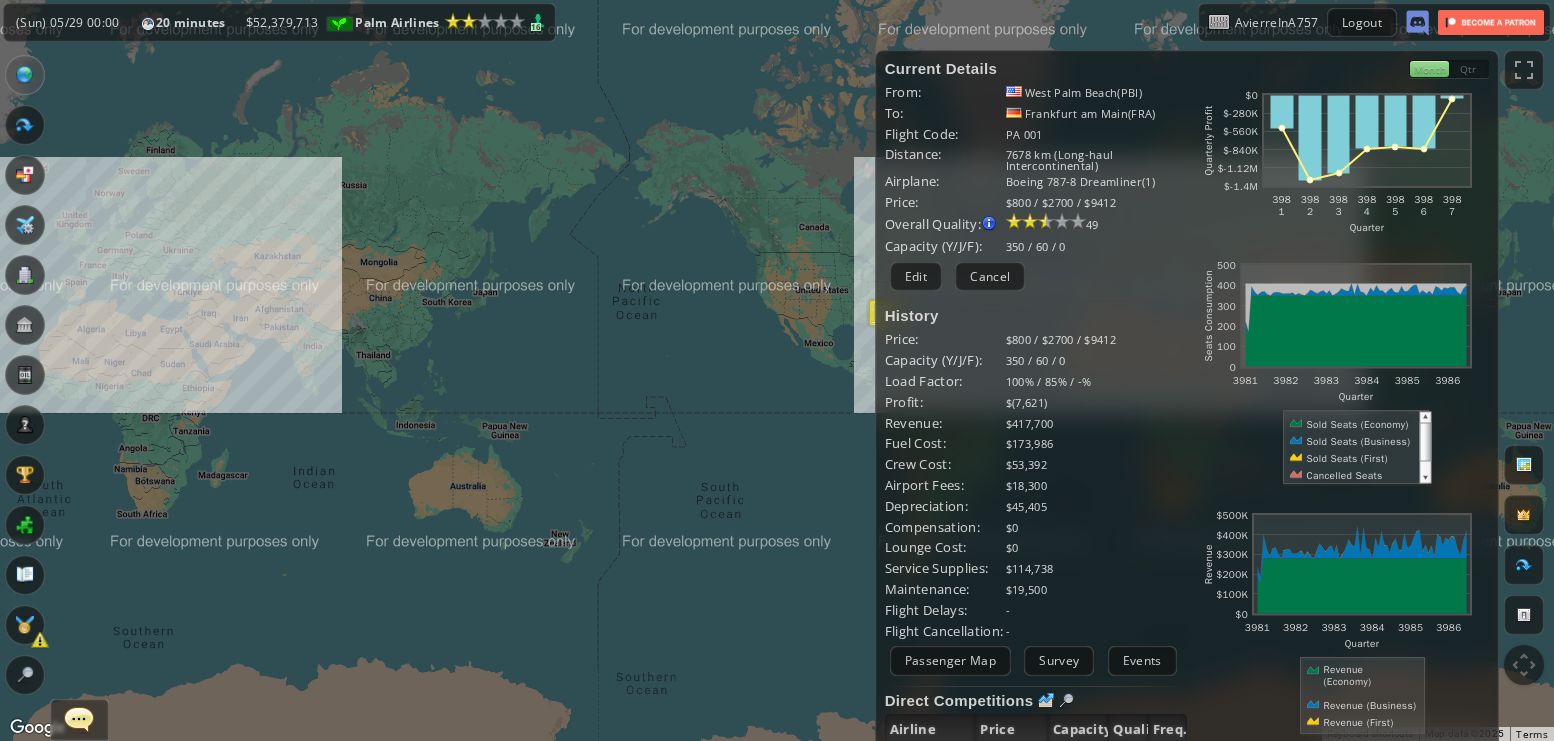 drag, startPoint x: 658, startPoint y: 344, endPoint x: 519, endPoint y: 349, distance: 139.0899 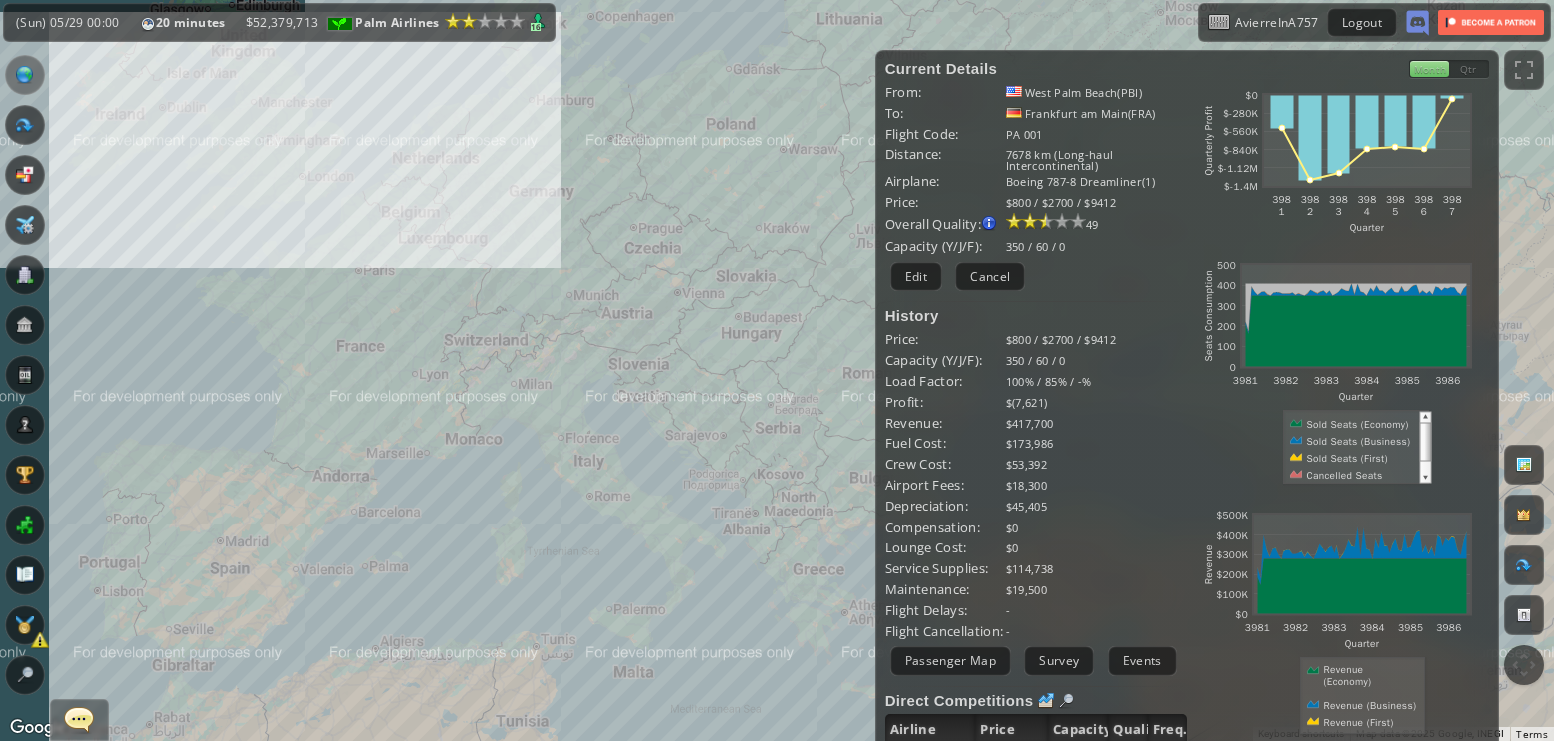 click on "To navigate, press the arrow keys." at bounding box center [777, 370] 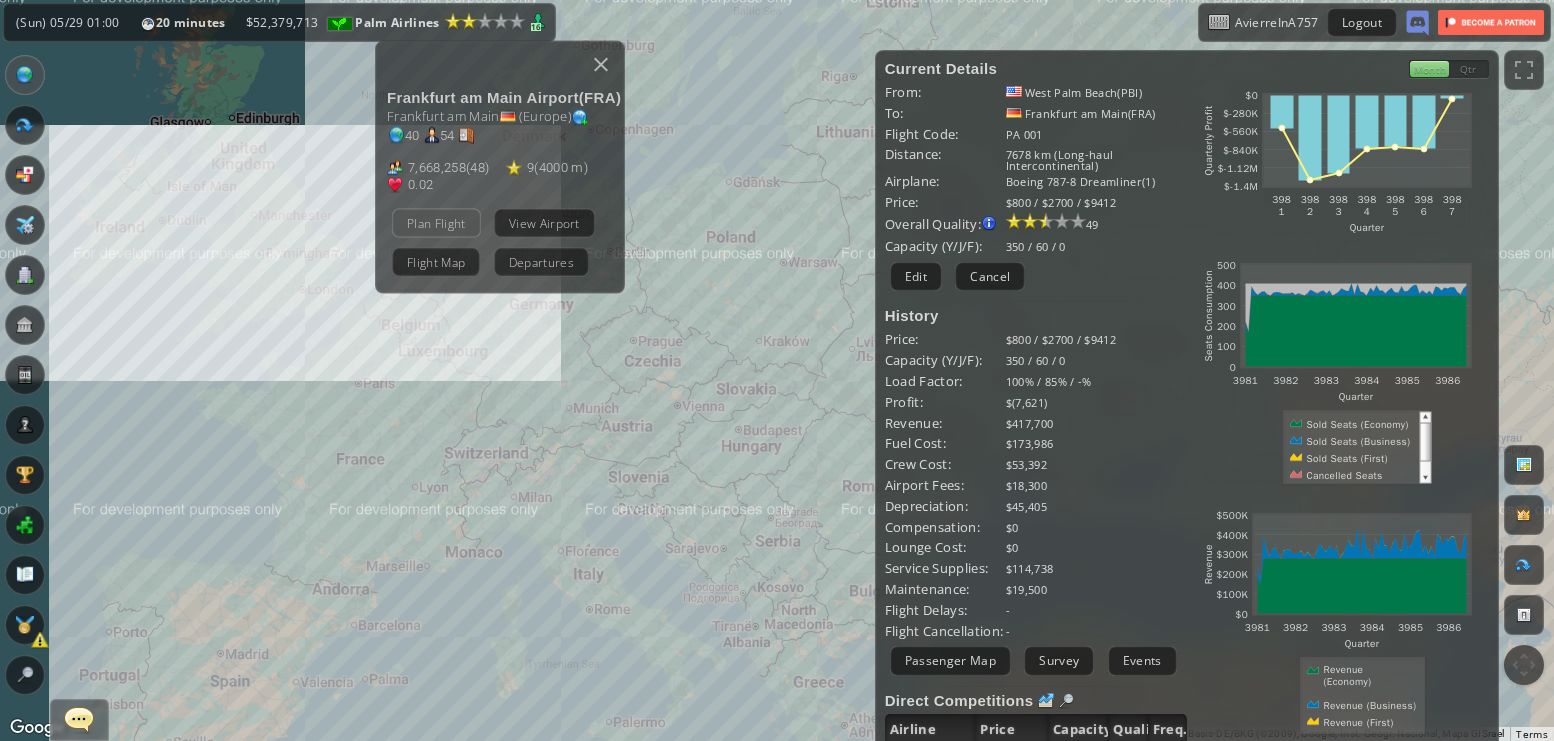 click on "Plan Flight" at bounding box center (436, 222) 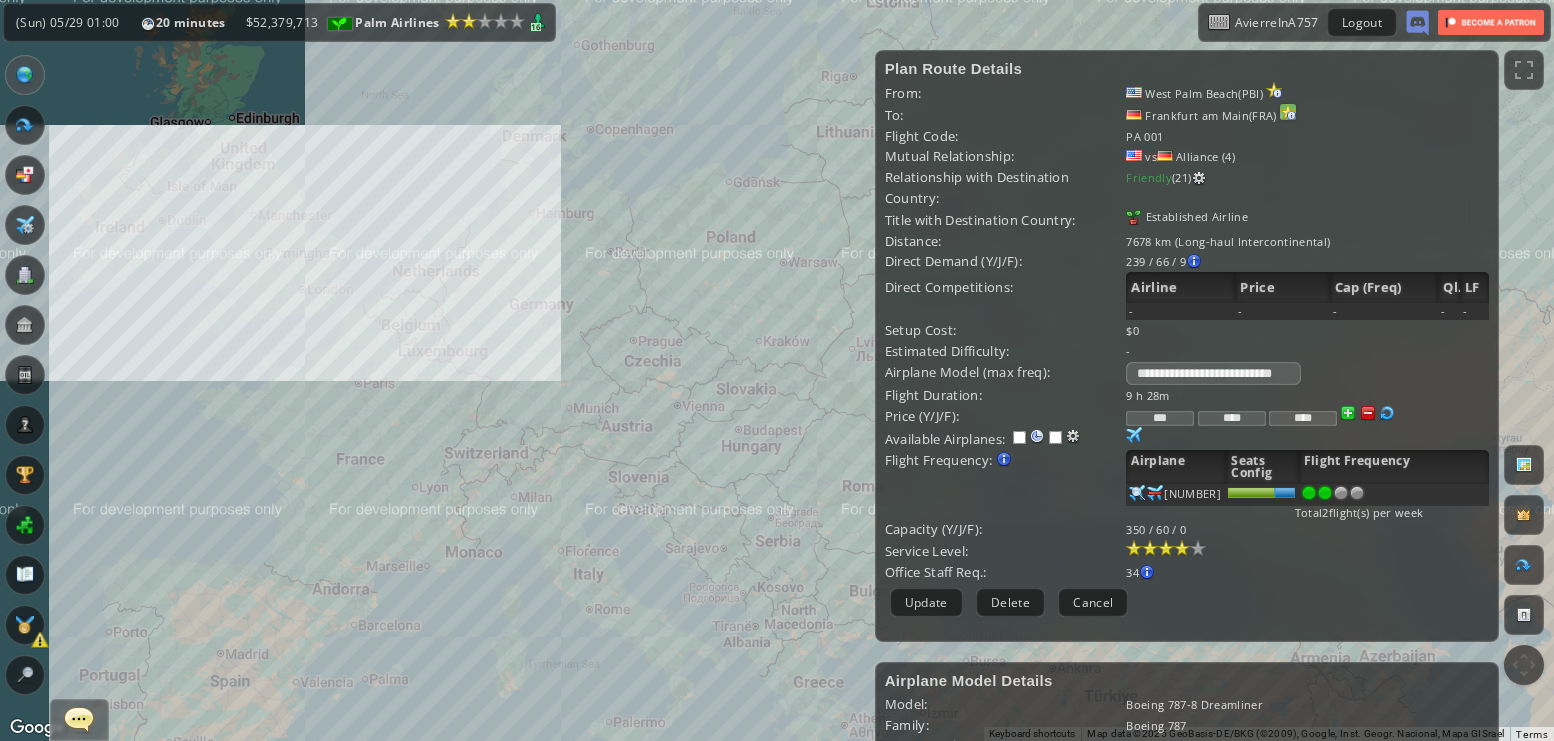 click at bounding box center (1274, 90) 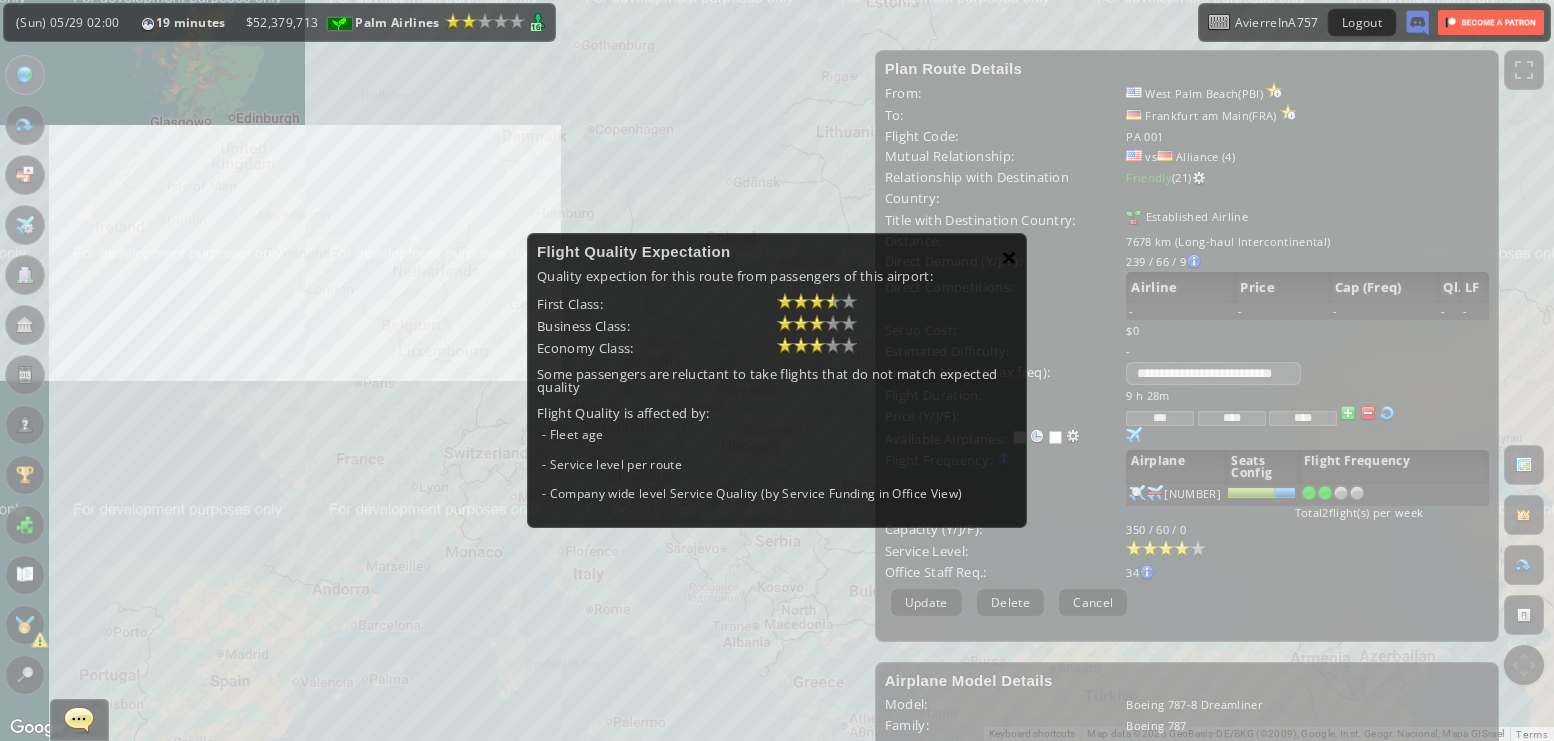 click on "×" at bounding box center (1009, 257) 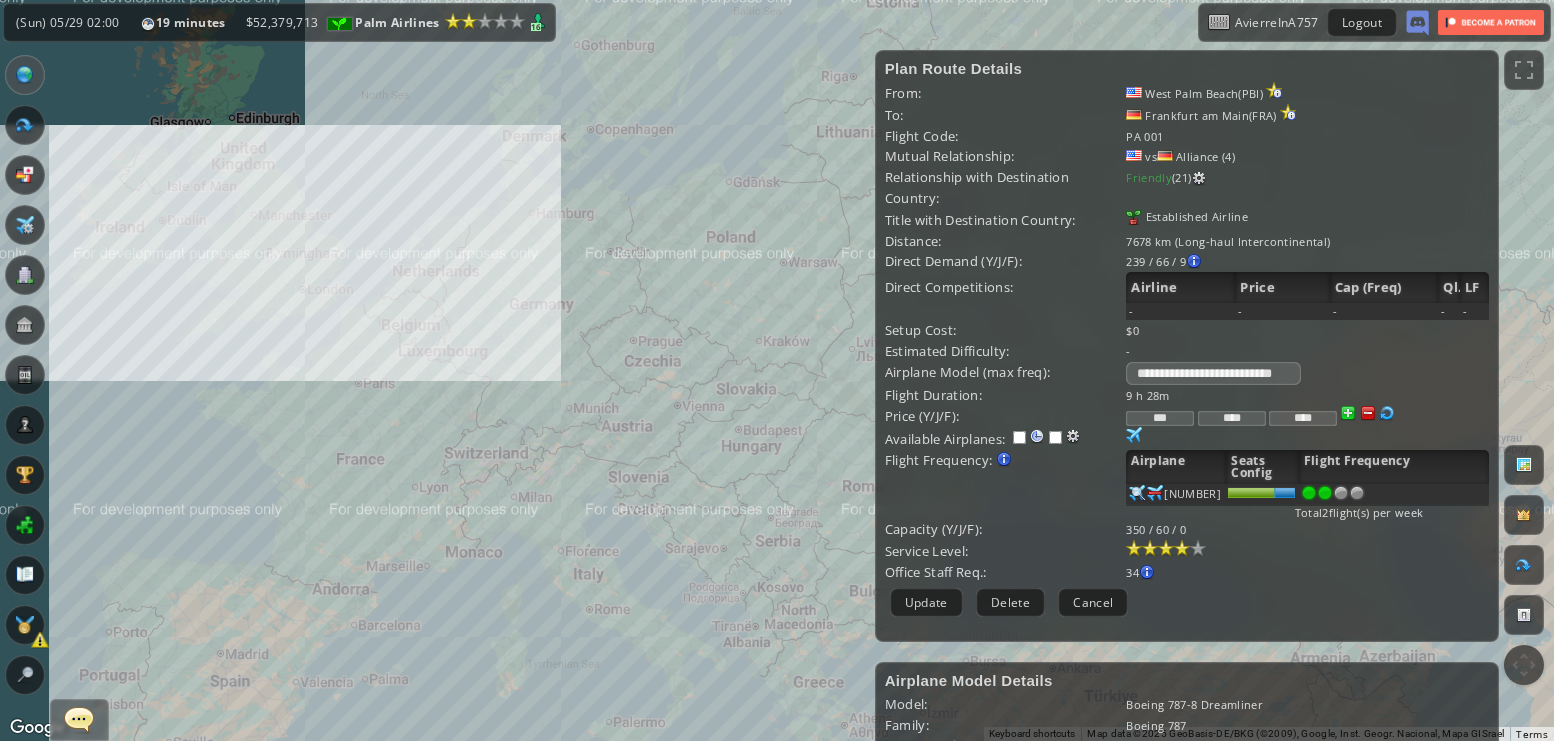 click on "Plan Route Details
From:
West Palm Beach(PBI)
To:
Frankfurt am Main(FRA)
Flight Code:
PA 001
Mutual Relationship:
vs  Alliance (4)
Relationship with Destination Country:
Friendly (21)
Title with Destination Country:
Established Airline
Distance:
7678 km (Long-haul Intercontinental)
Direct Demand (Y/J/F):
239 / 66 / 9
West Palm Beach(PBI)
Business PAX :" at bounding box center (1187, 341) 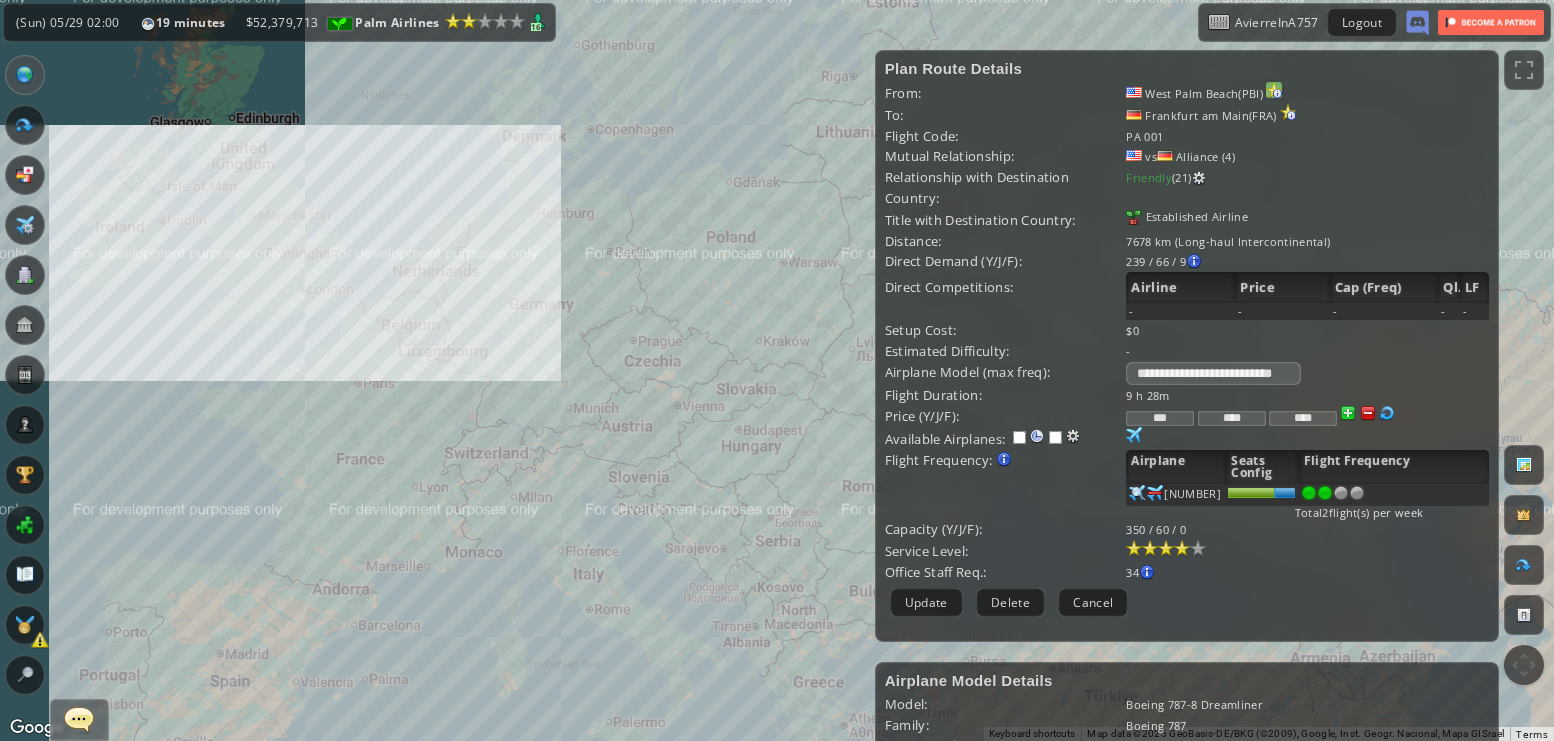 click at bounding box center (1274, 90) 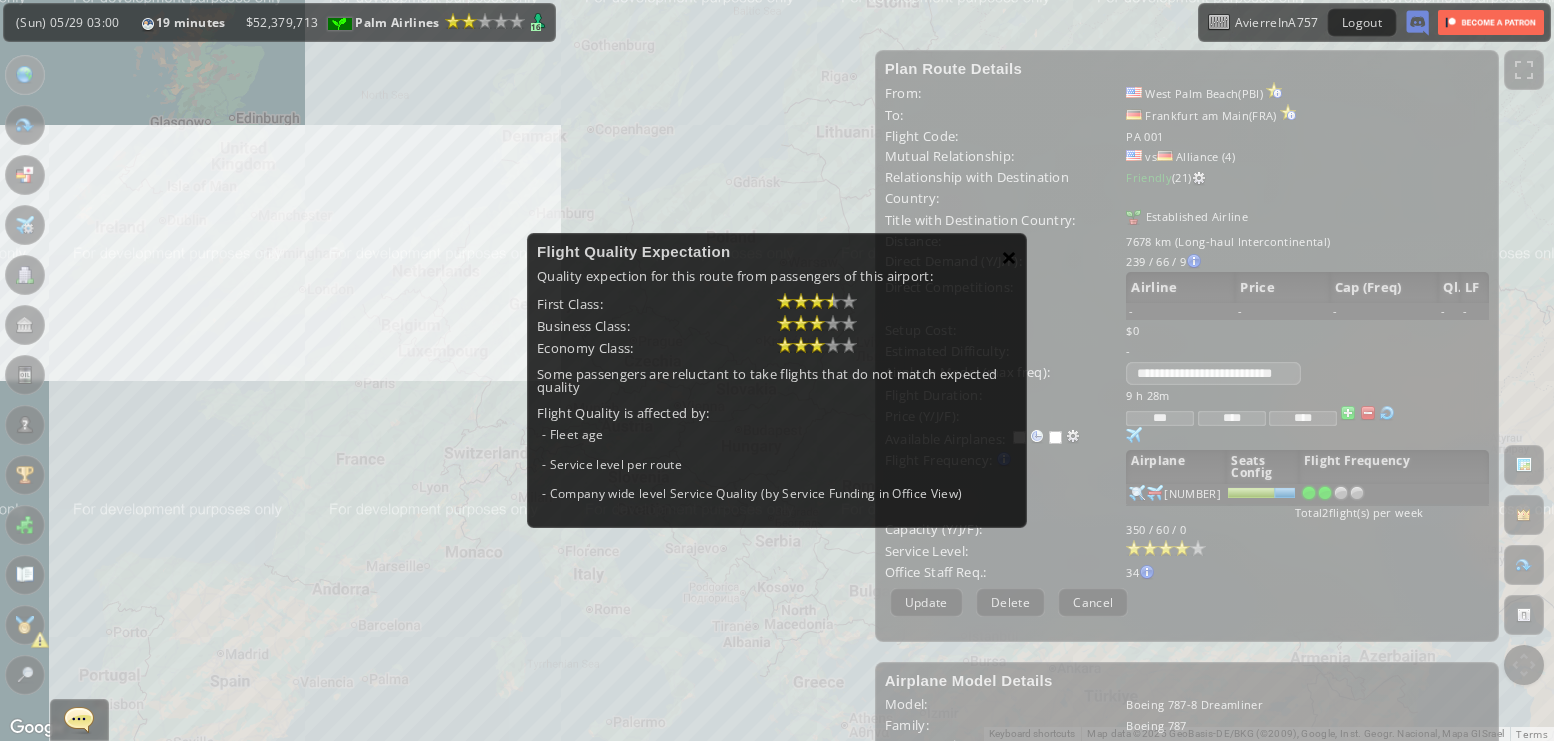 click on "×" at bounding box center (1009, 257) 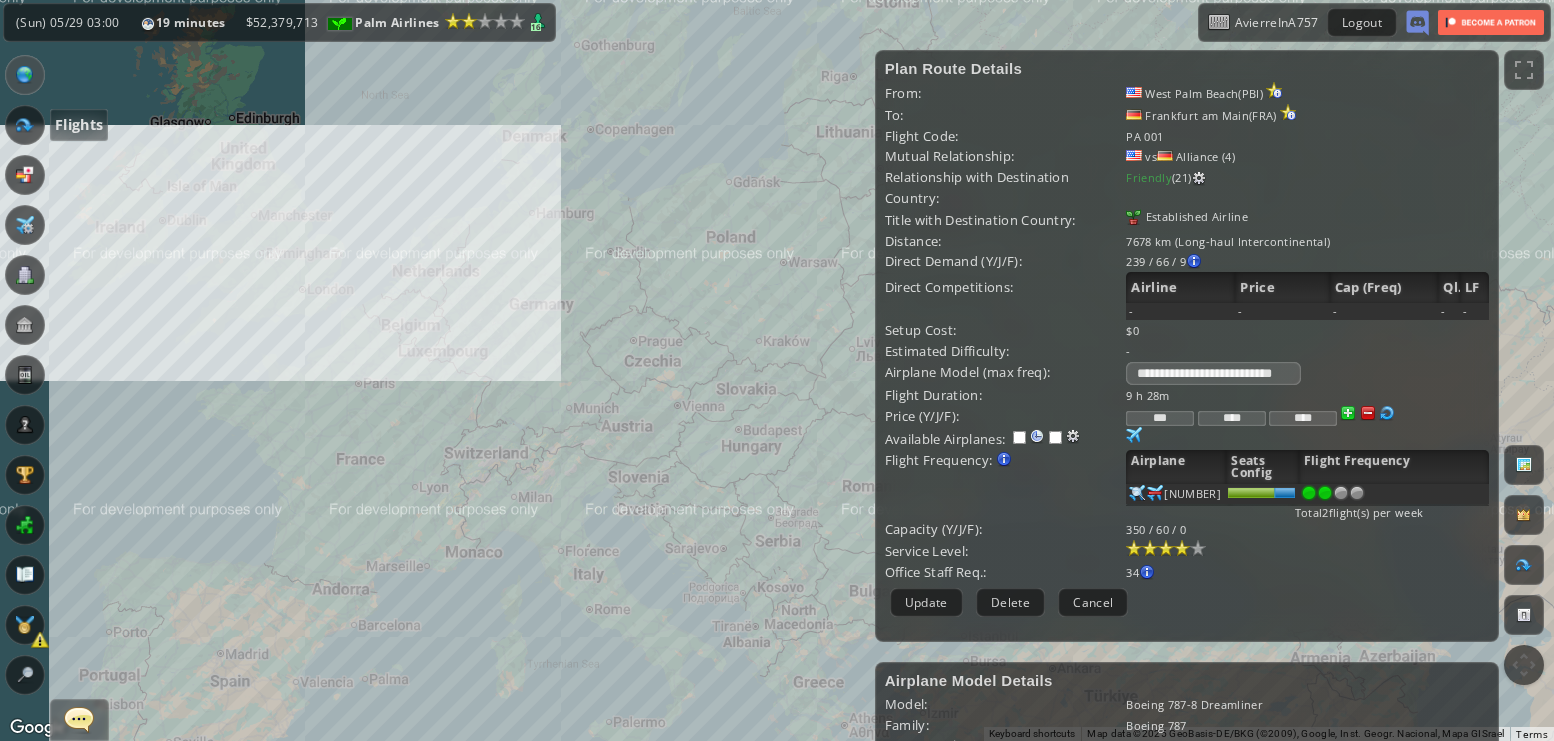 click at bounding box center [25, 125] 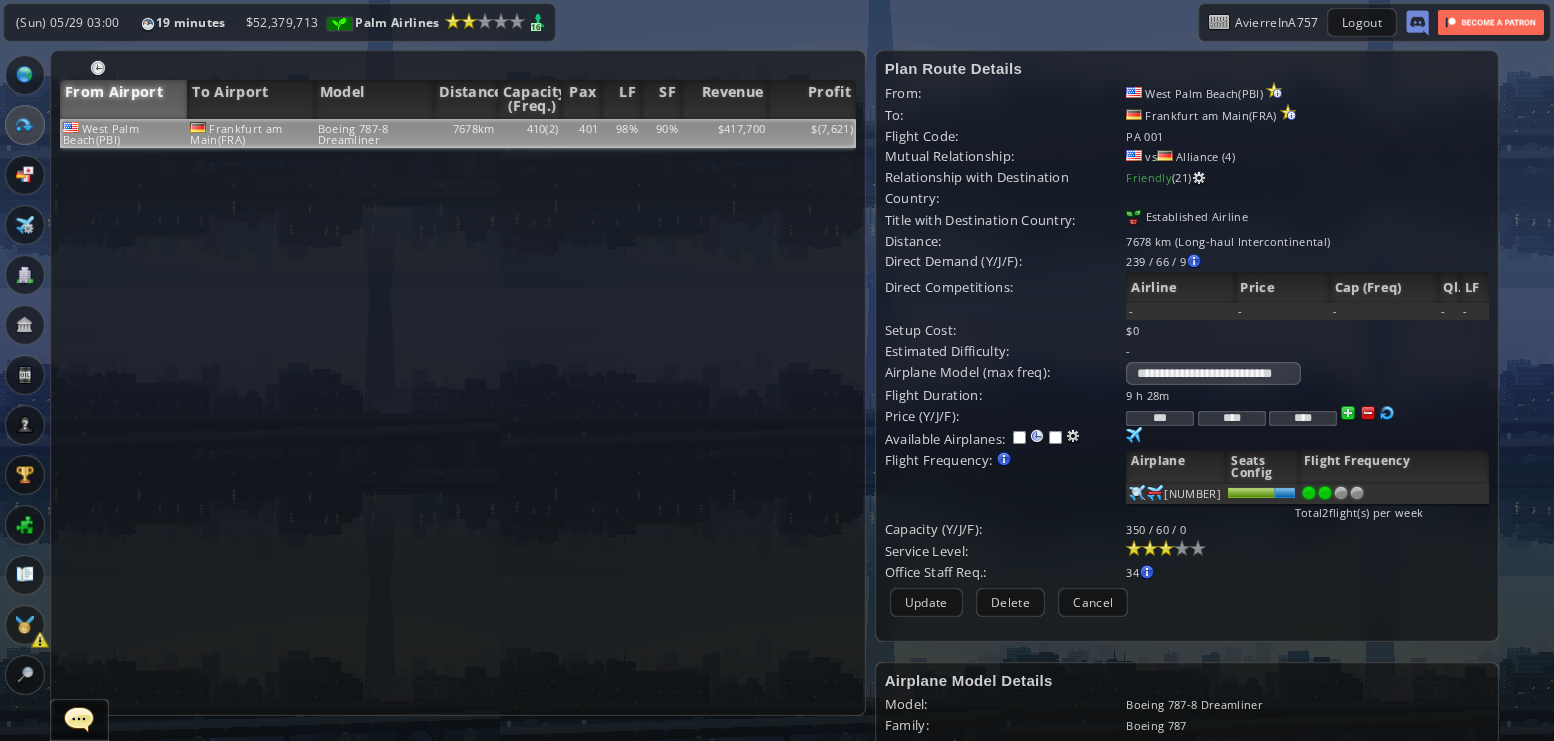 click at bounding box center (1166, 548) 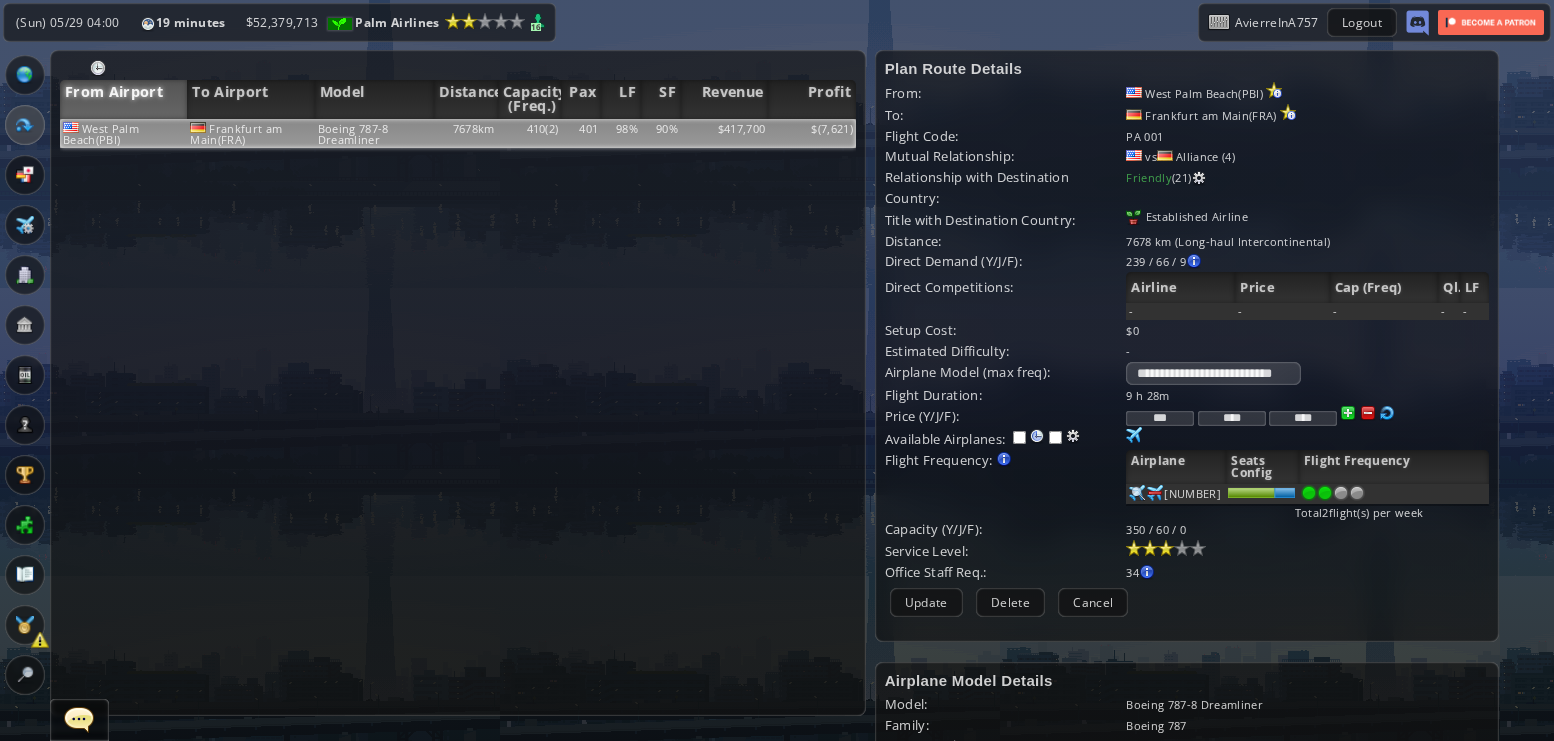 scroll, scrollTop: 0, scrollLeft: 8, axis: horizontal 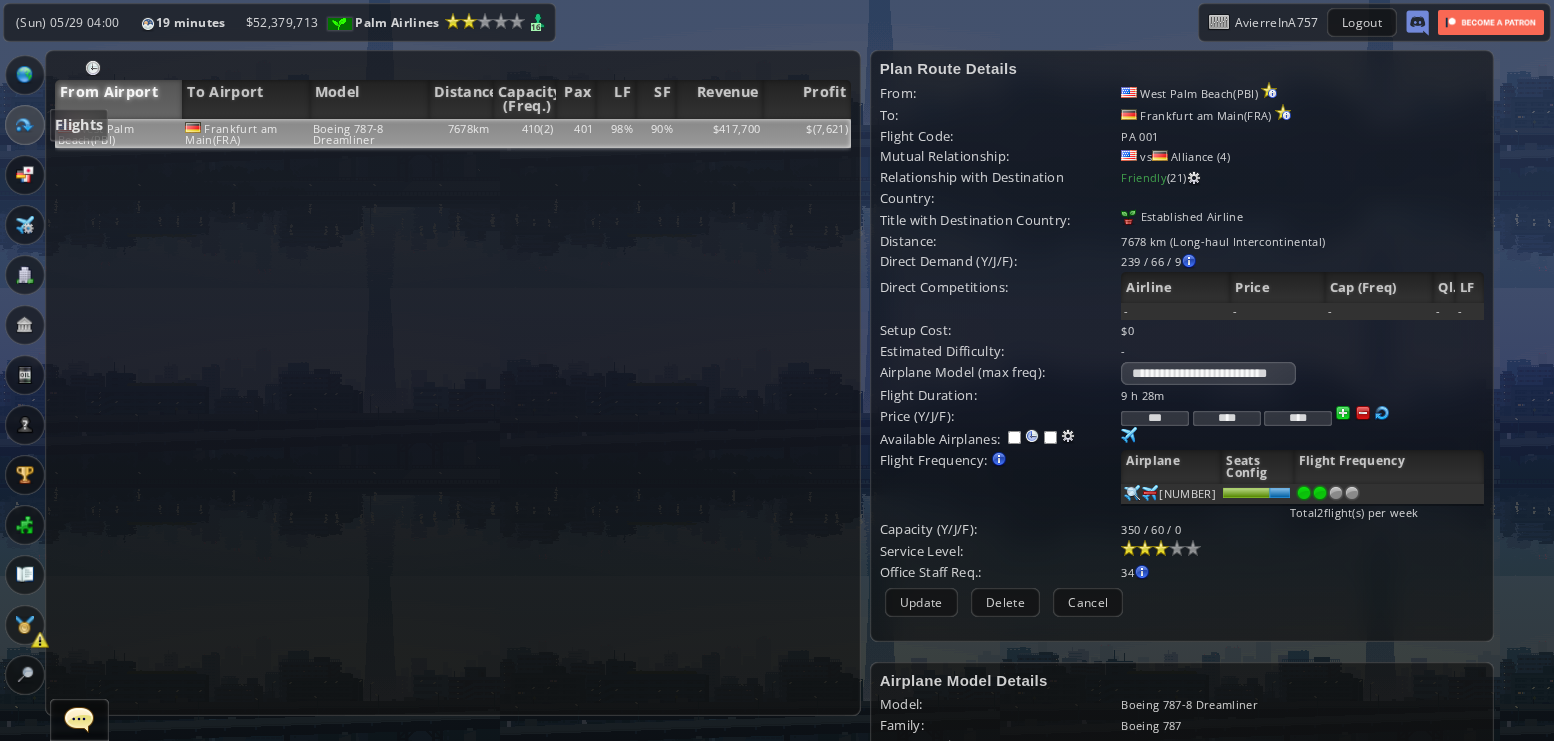 click at bounding box center [25, 125] 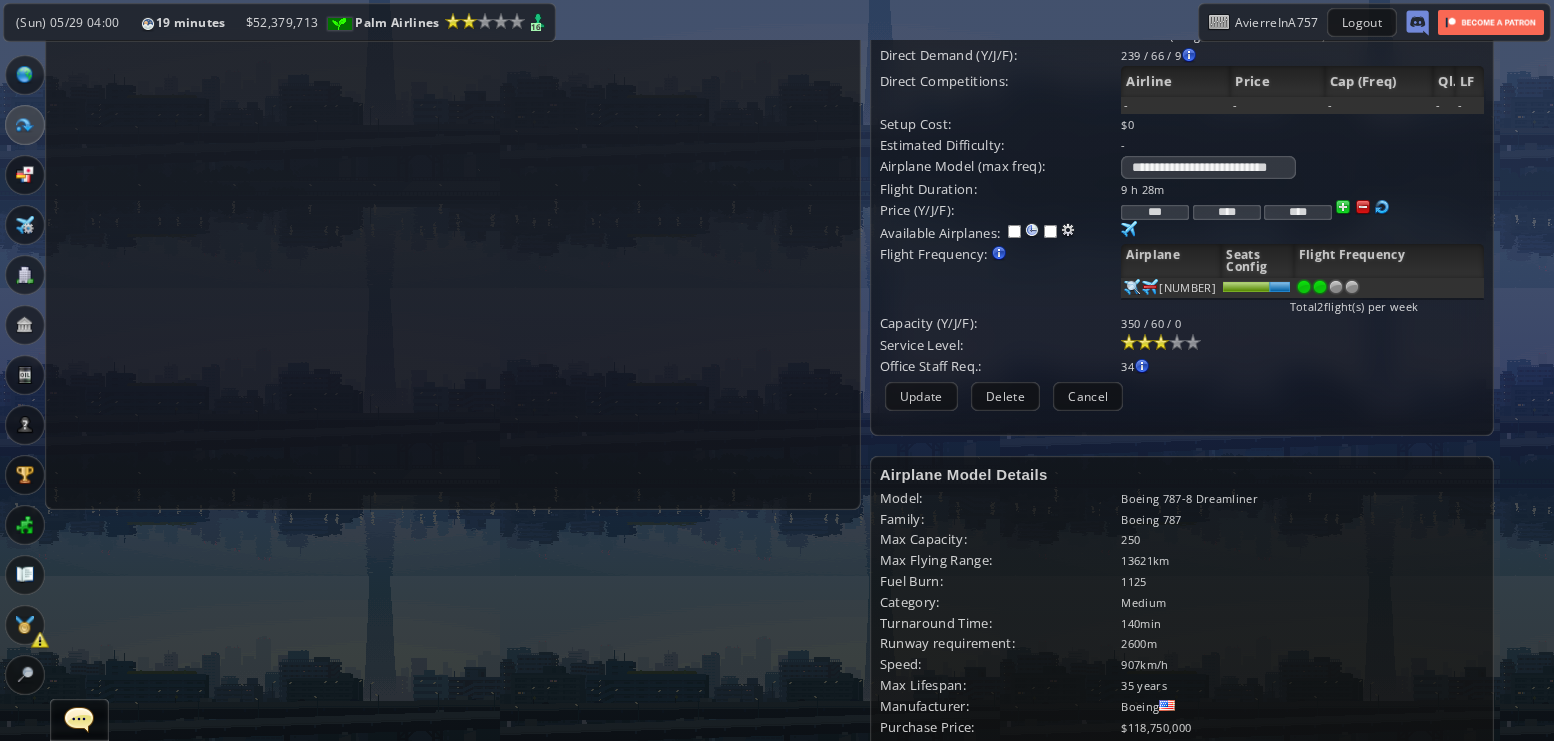 scroll, scrollTop: 0, scrollLeft: 8, axis: horizontal 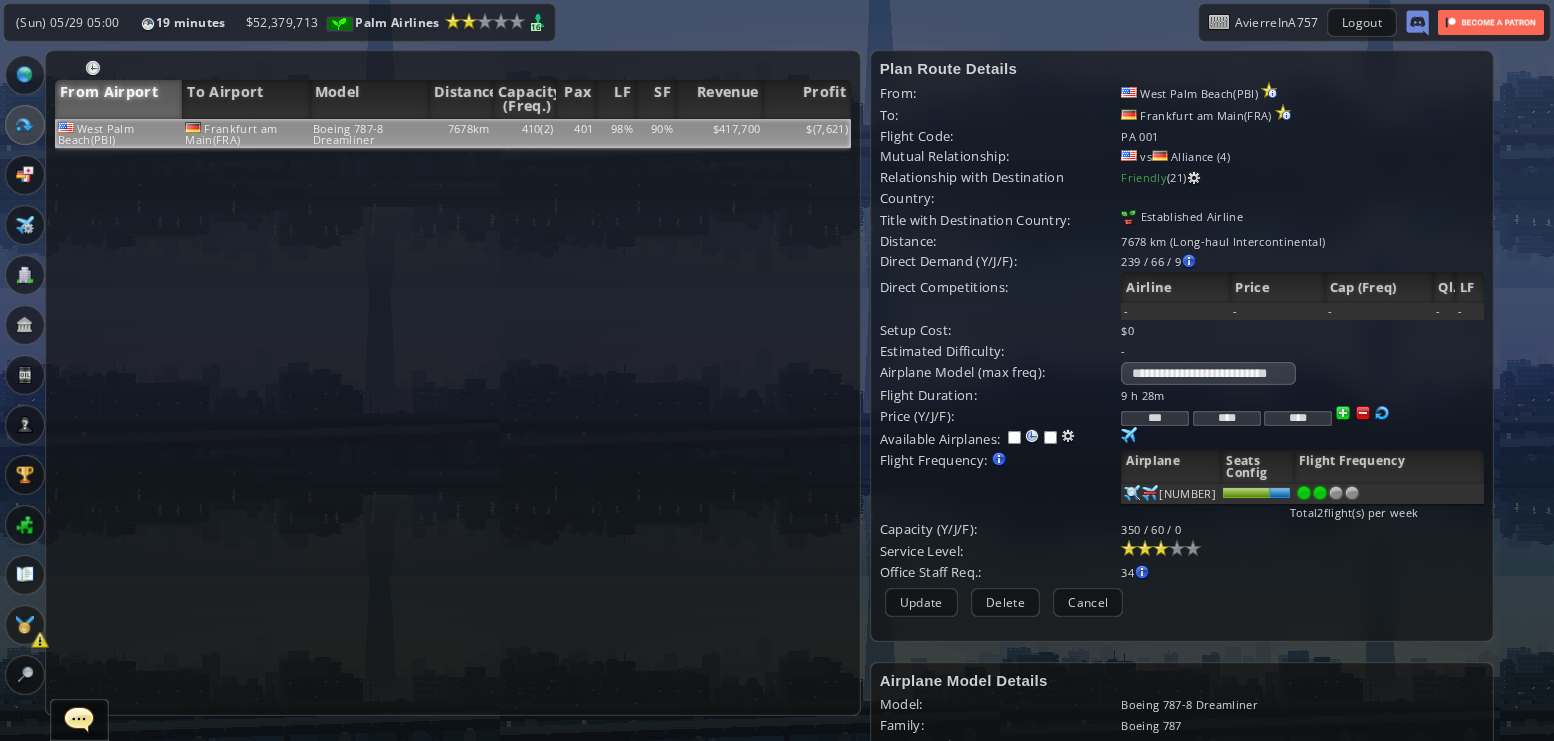 click on "West Palm Beach(PBI)" at bounding box center (118, 133) 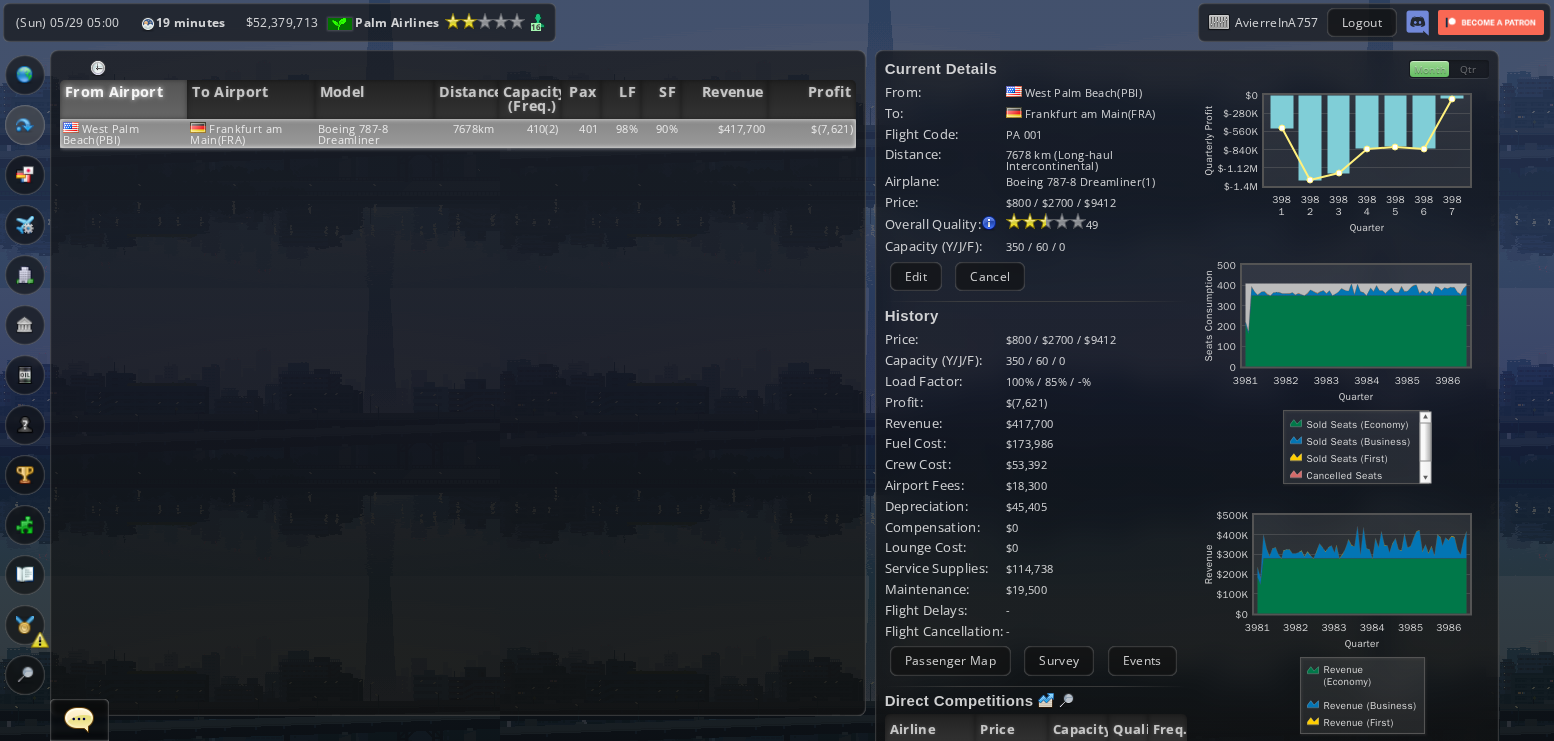 scroll, scrollTop: 0, scrollLeft: 0, axis: both 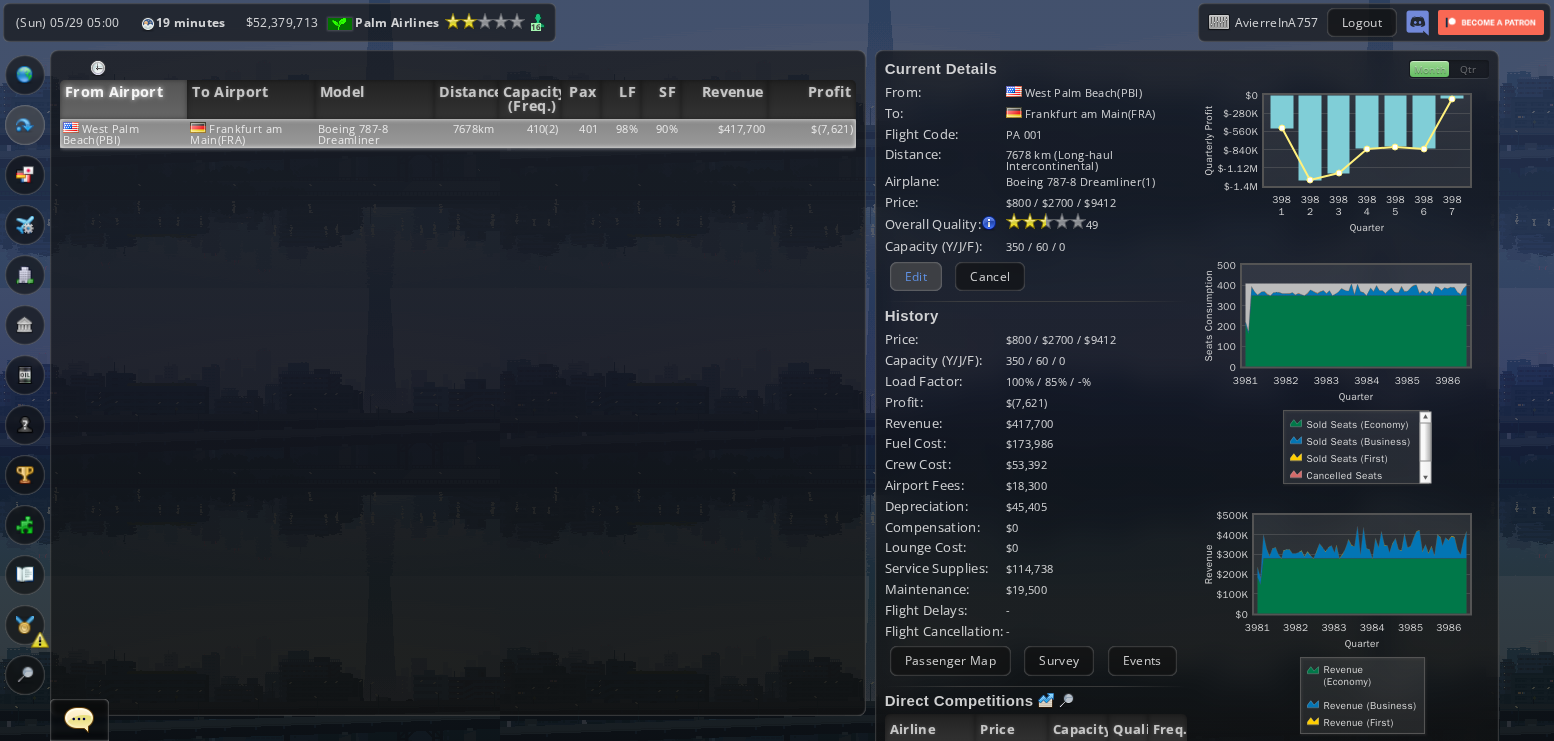 click on "Edit" at bounding box center [916, 276] 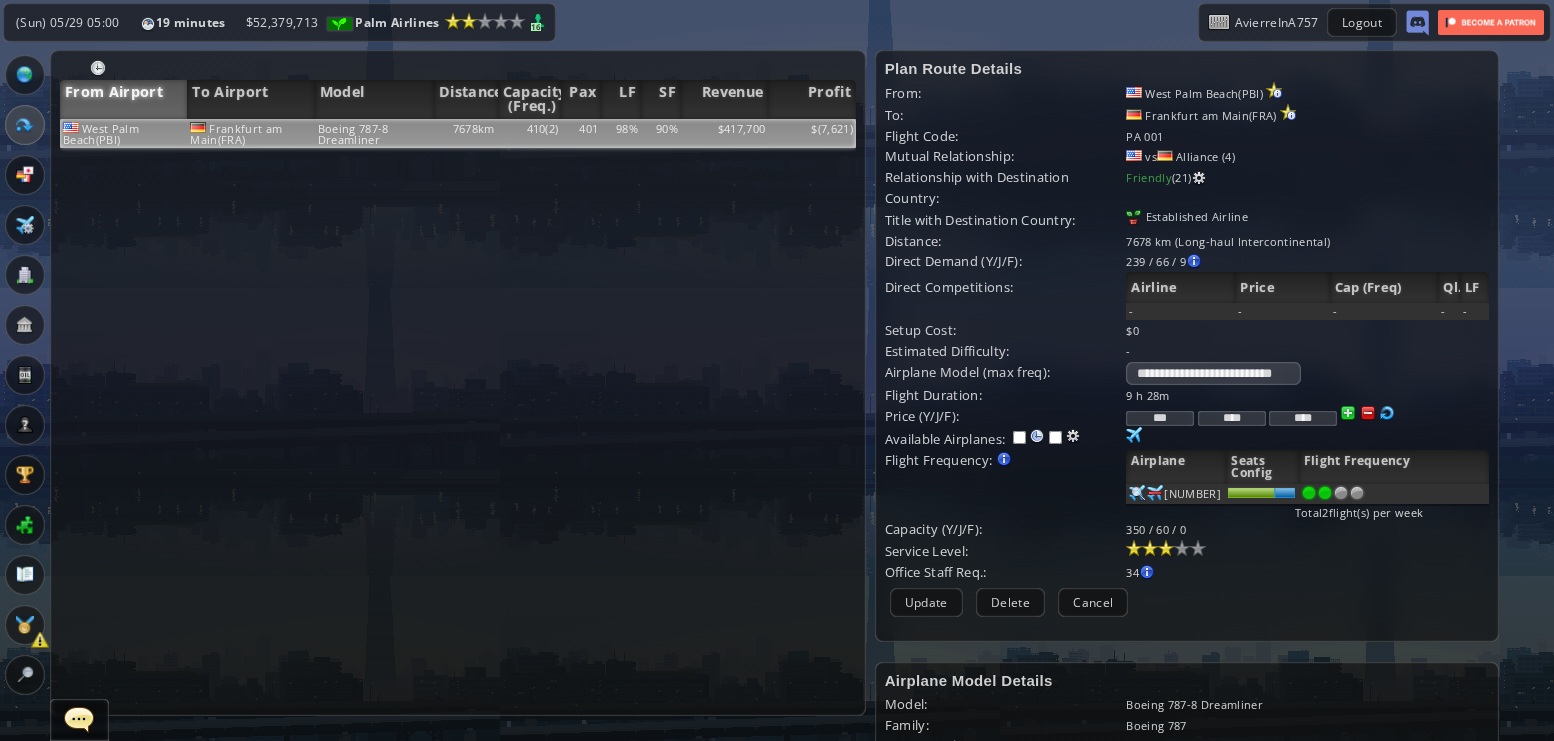 click at bounding box center [1166, 548] 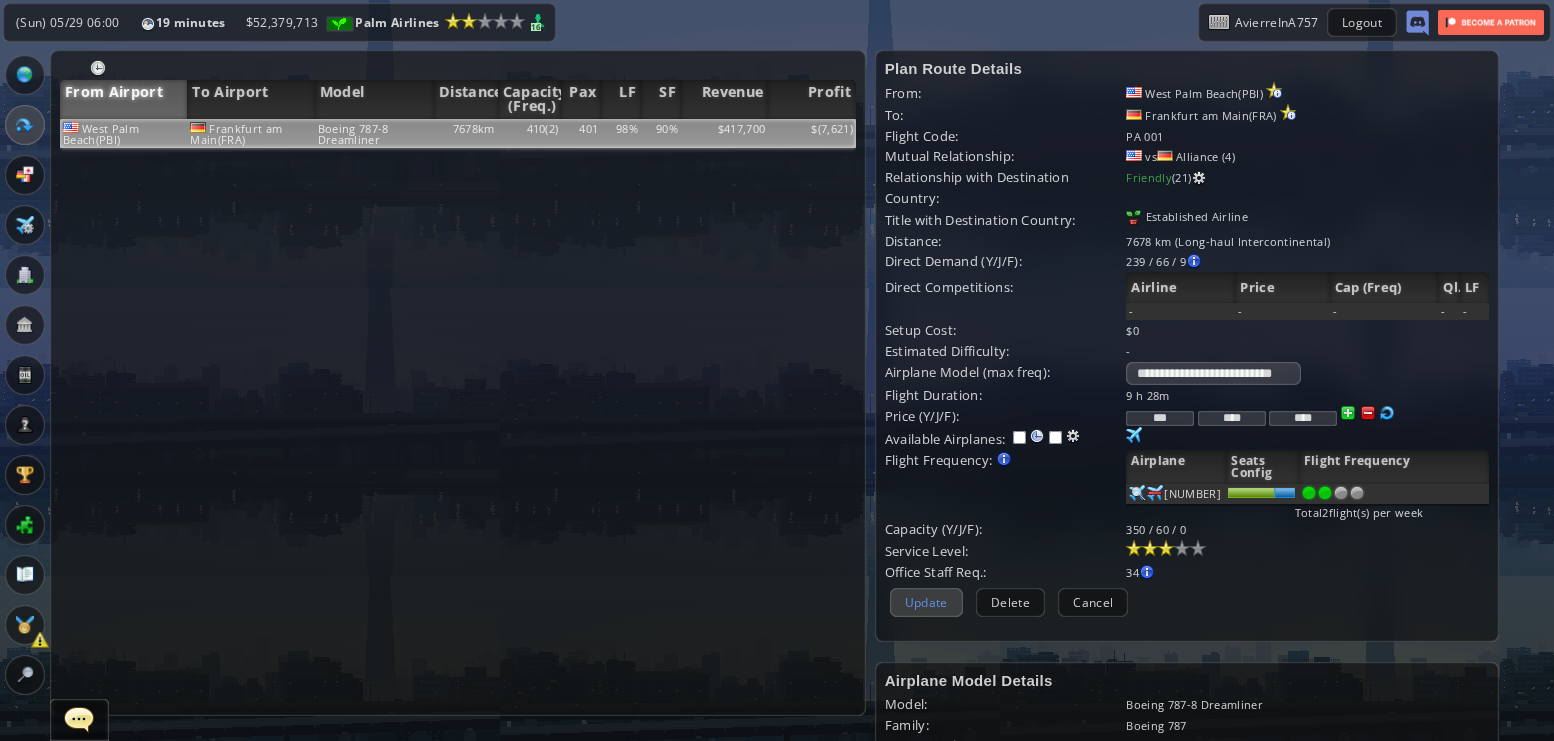 click on "Update" at bounding box center (926, 602) 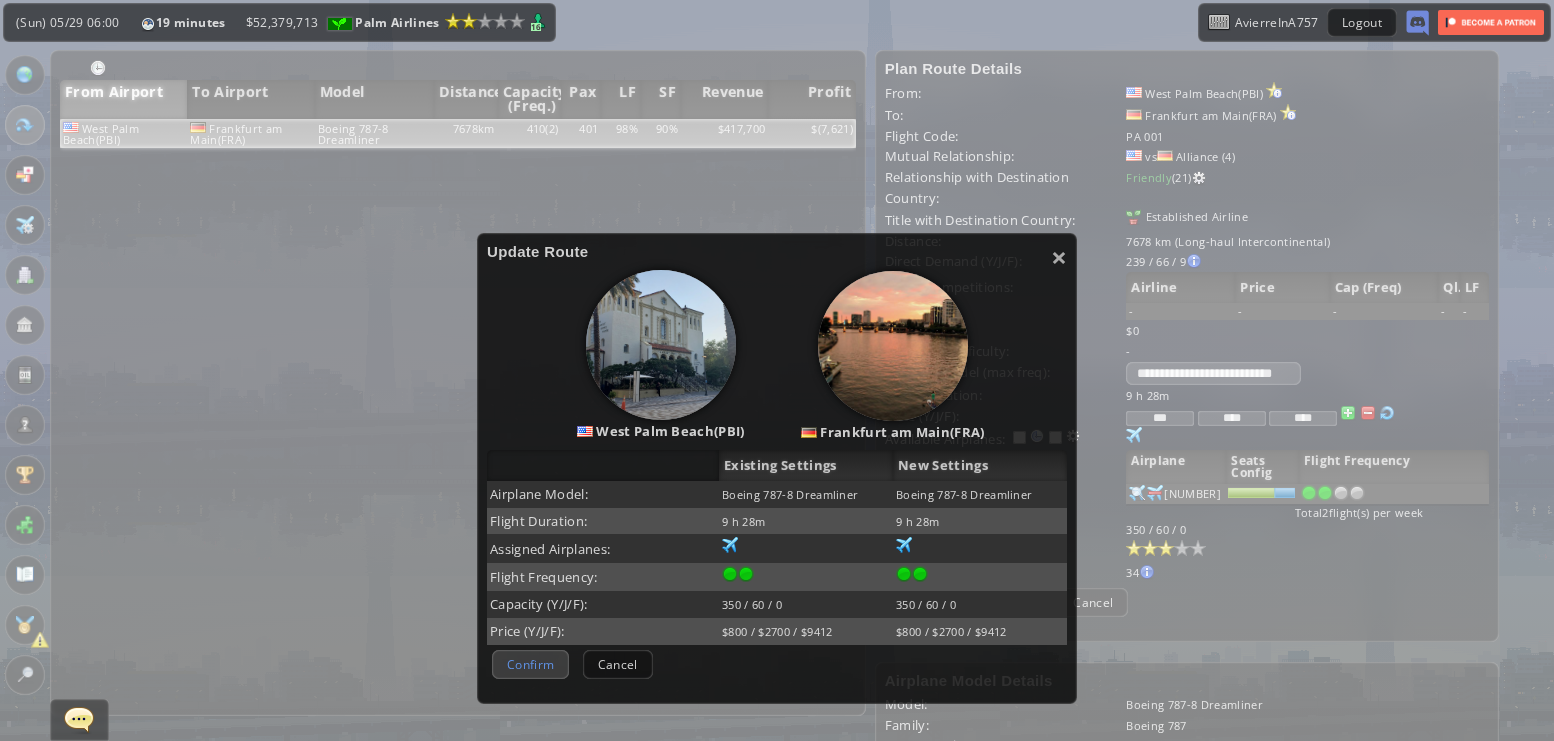 click on "Confirm" at bounding box center (530, 664) 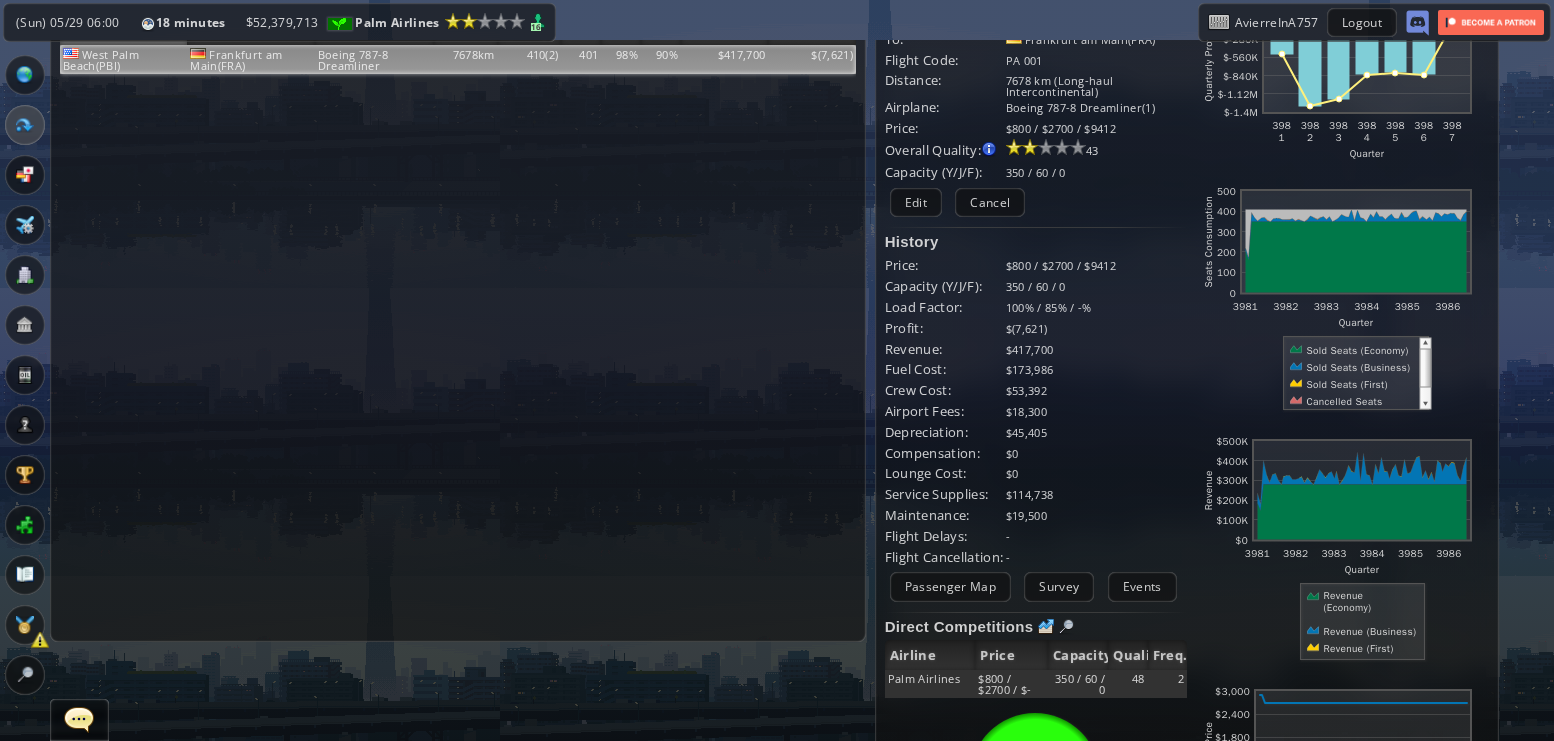 scroll, scrollTop: 0, scrollLeft: 0, axis: both 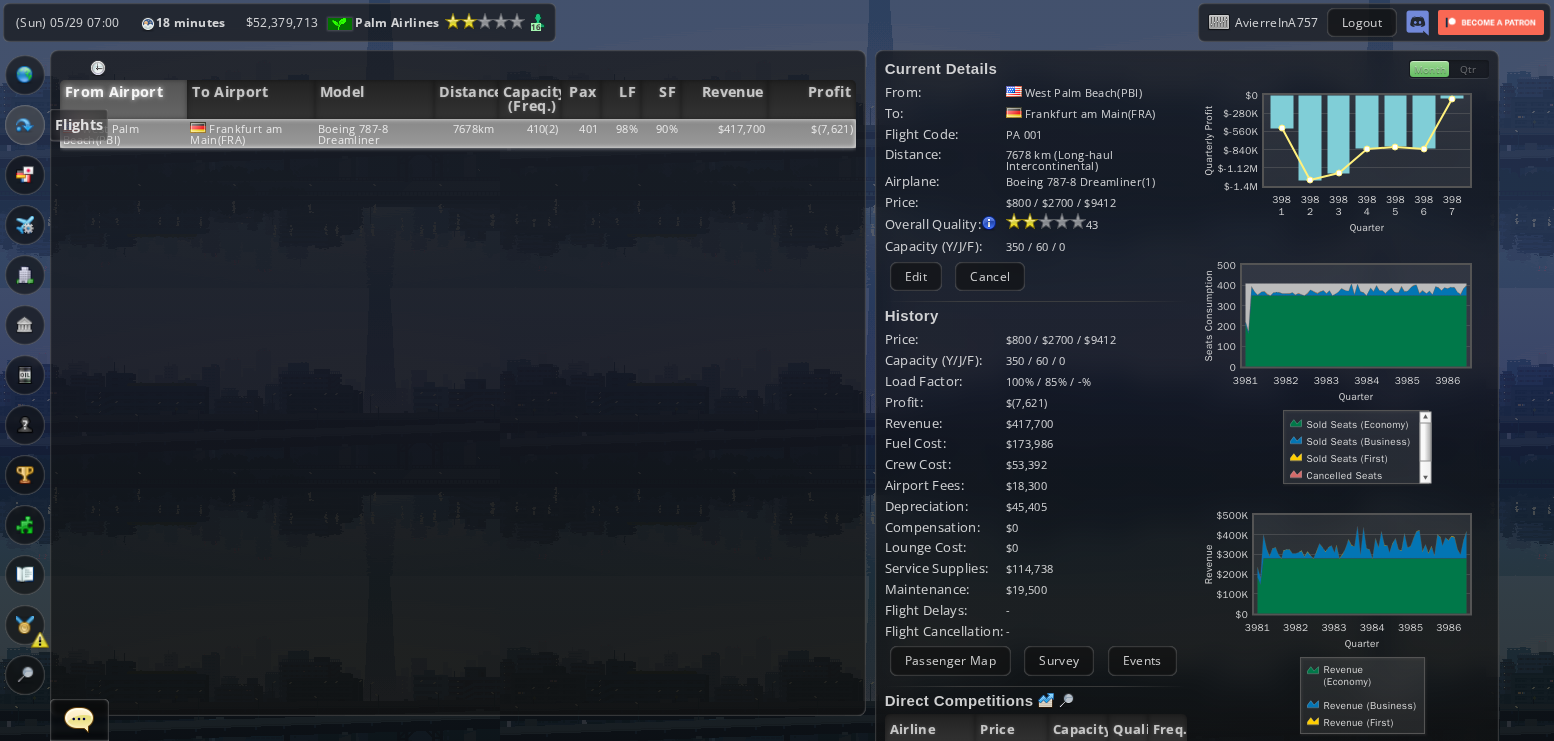 click at bounding box center (25, 125) 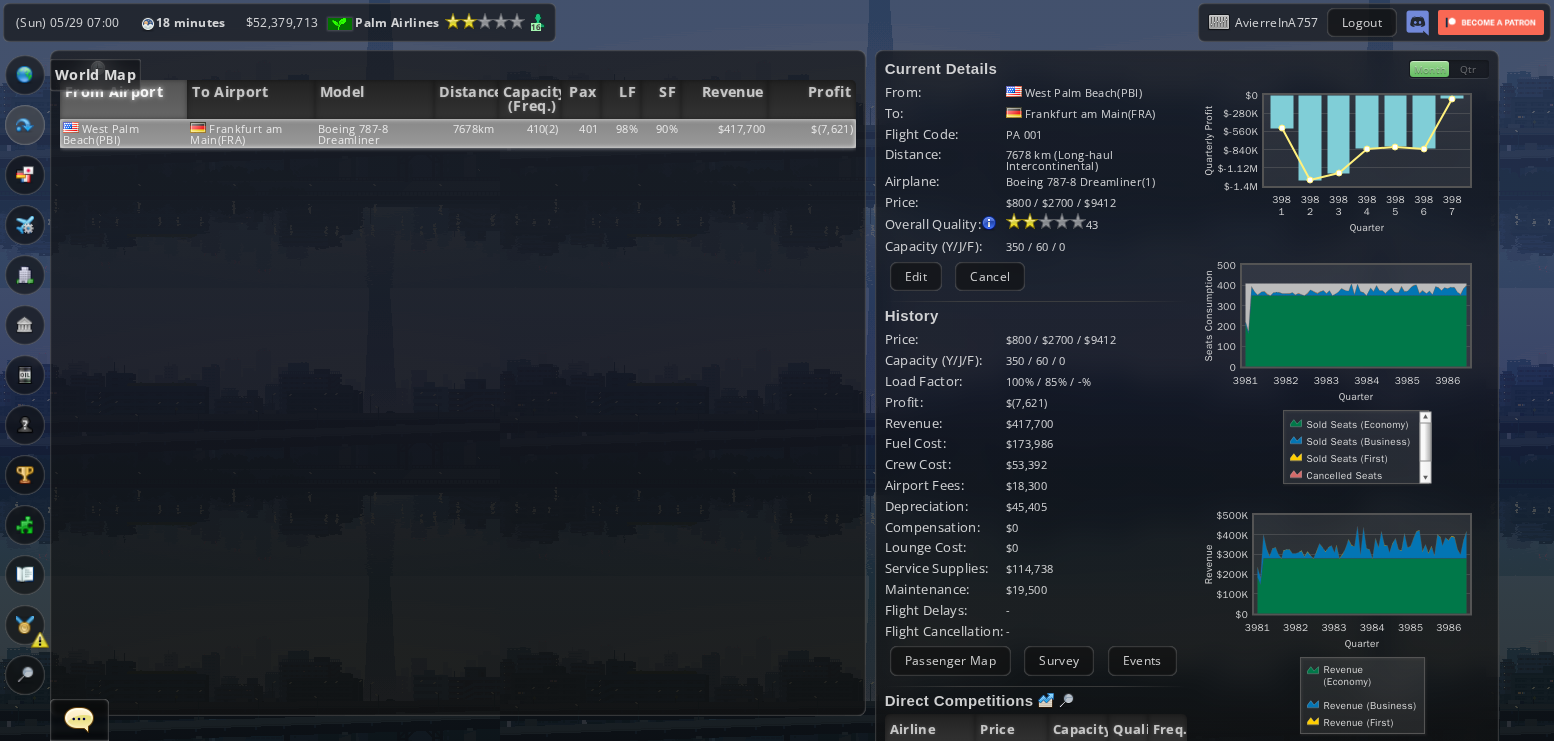 click at bounding box center [25, 75] 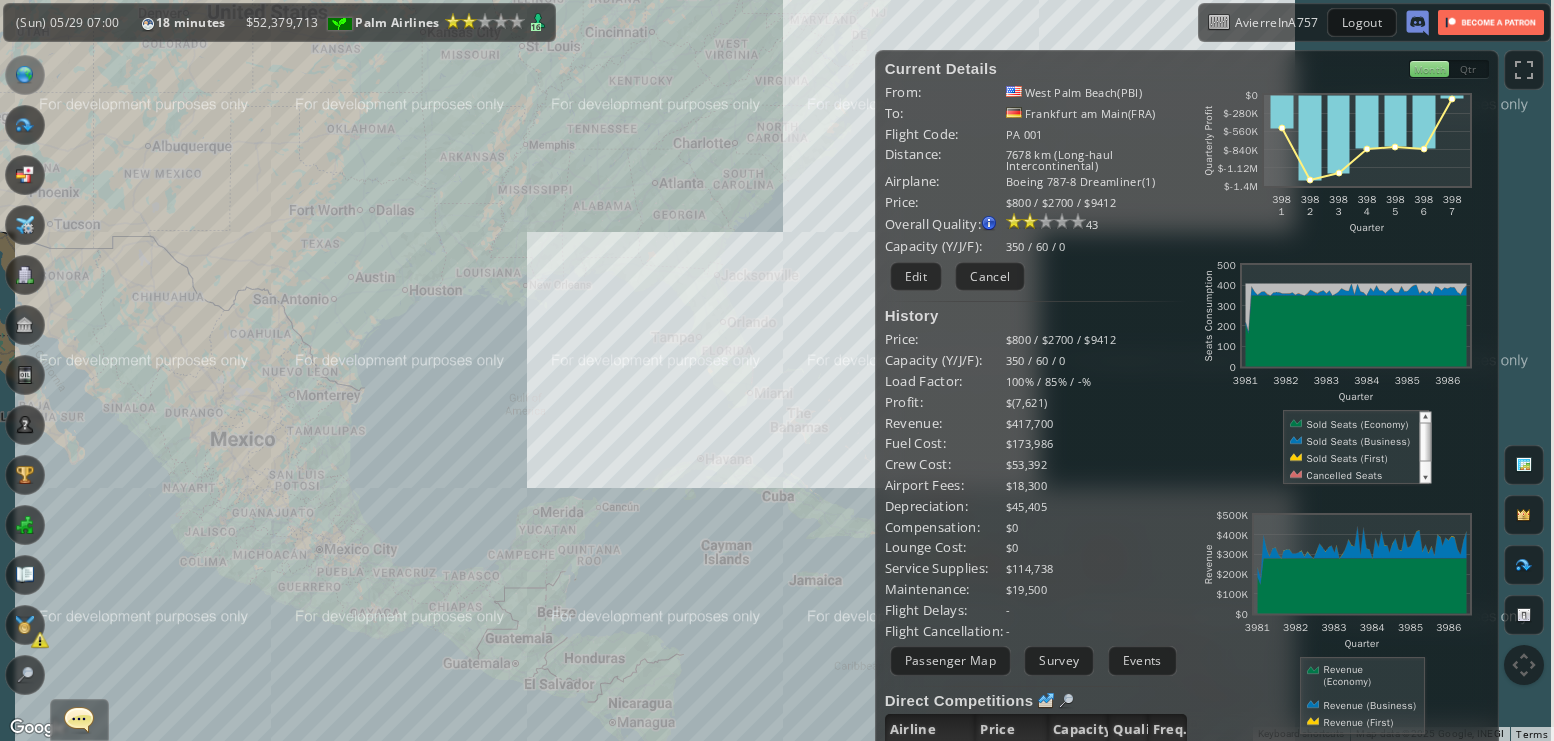 drag, startPoint x: 696, startPoint y: 347, endPoint x: 461, endPoint y: 440, distance: 252.73306 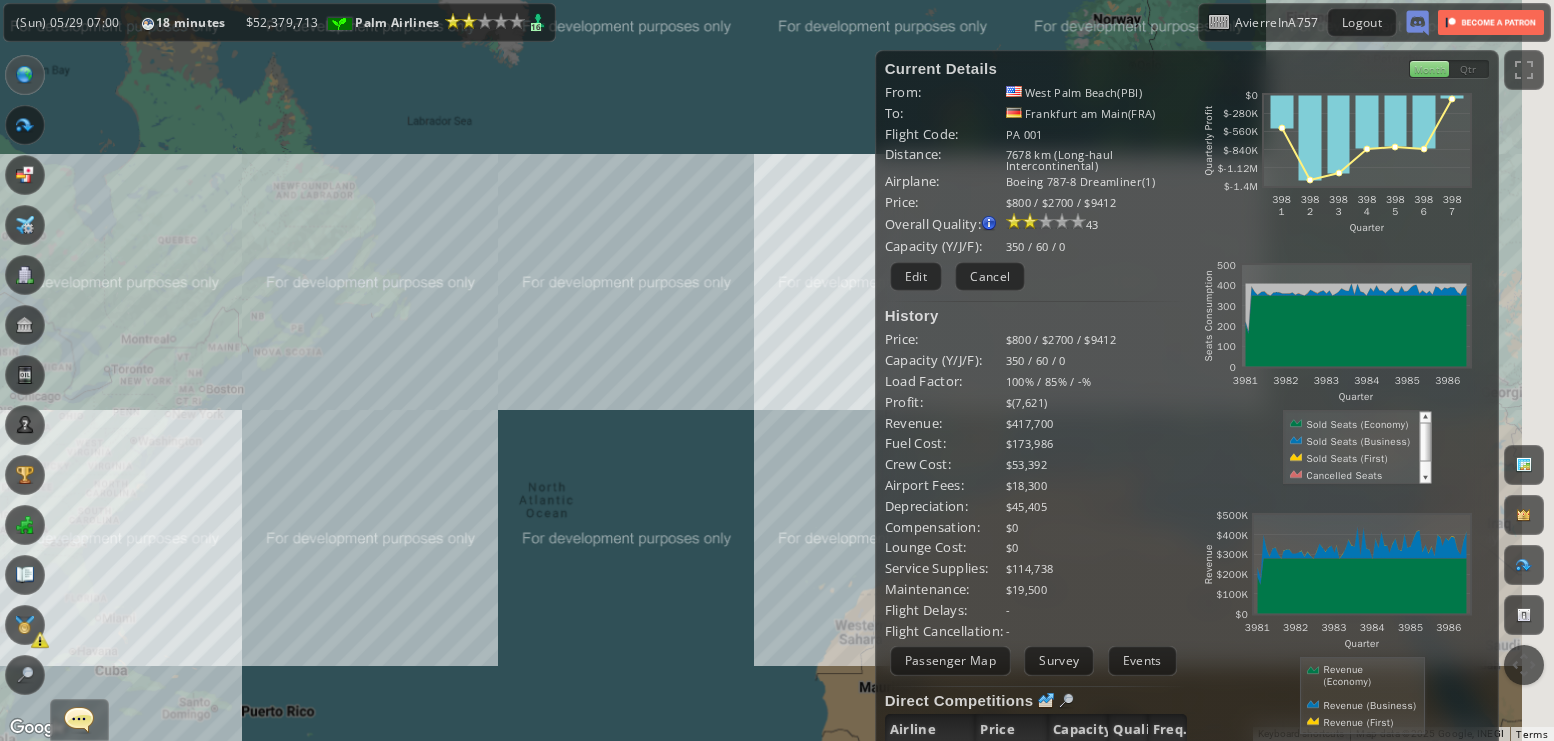drag, startPoint x: 447, startPoint y: 447, endPoint x: 193, endPoint y: 545, distance: 272.24988 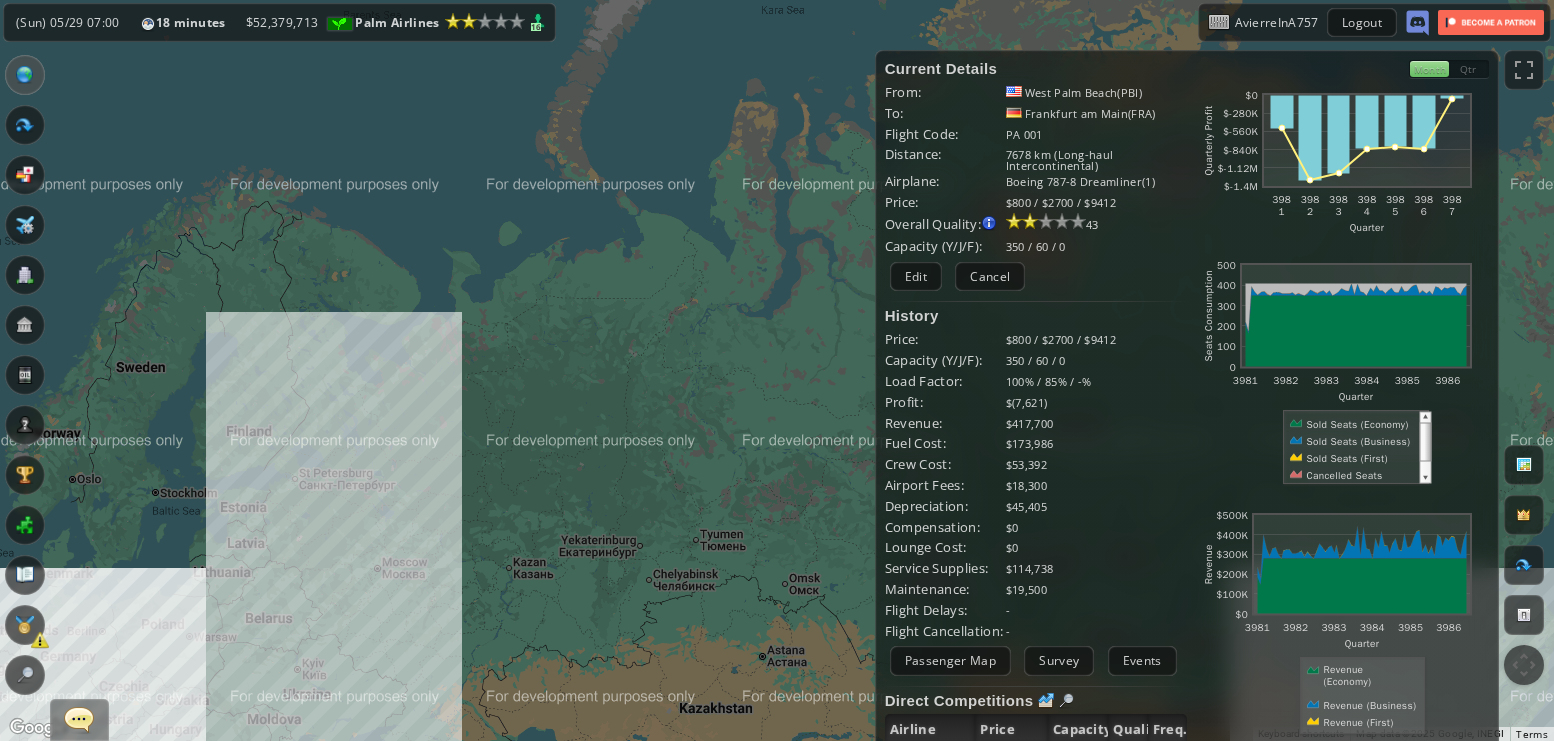 drag, startPoint x: 272, startPoint y: 533, endPoint x: 486, endPoint y: 394, distance: 255.18033 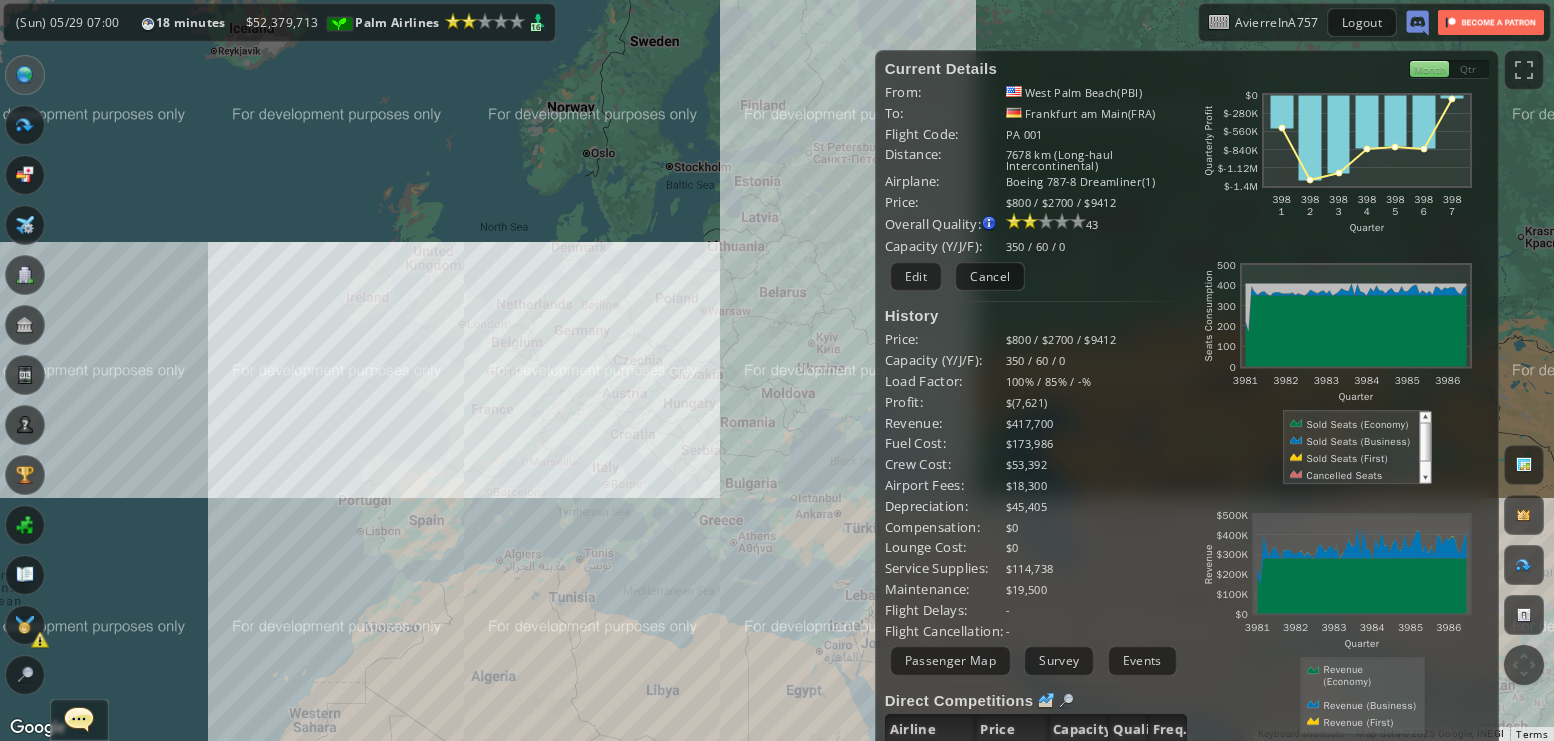 click on "To navigate, press the arrow keys." at bounding box center [777, 370] 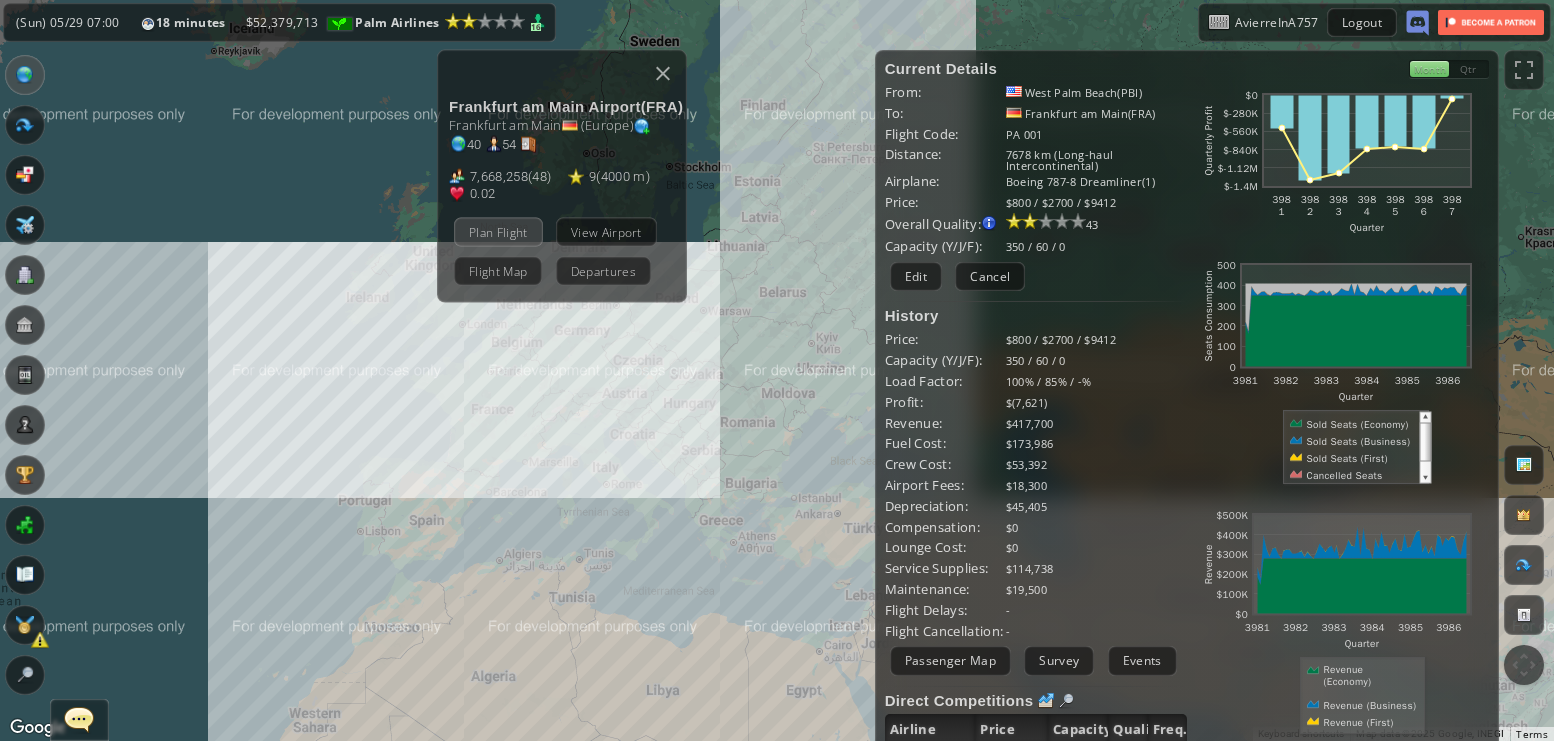click on "Plan Flight" at bounding box center (498, 231) 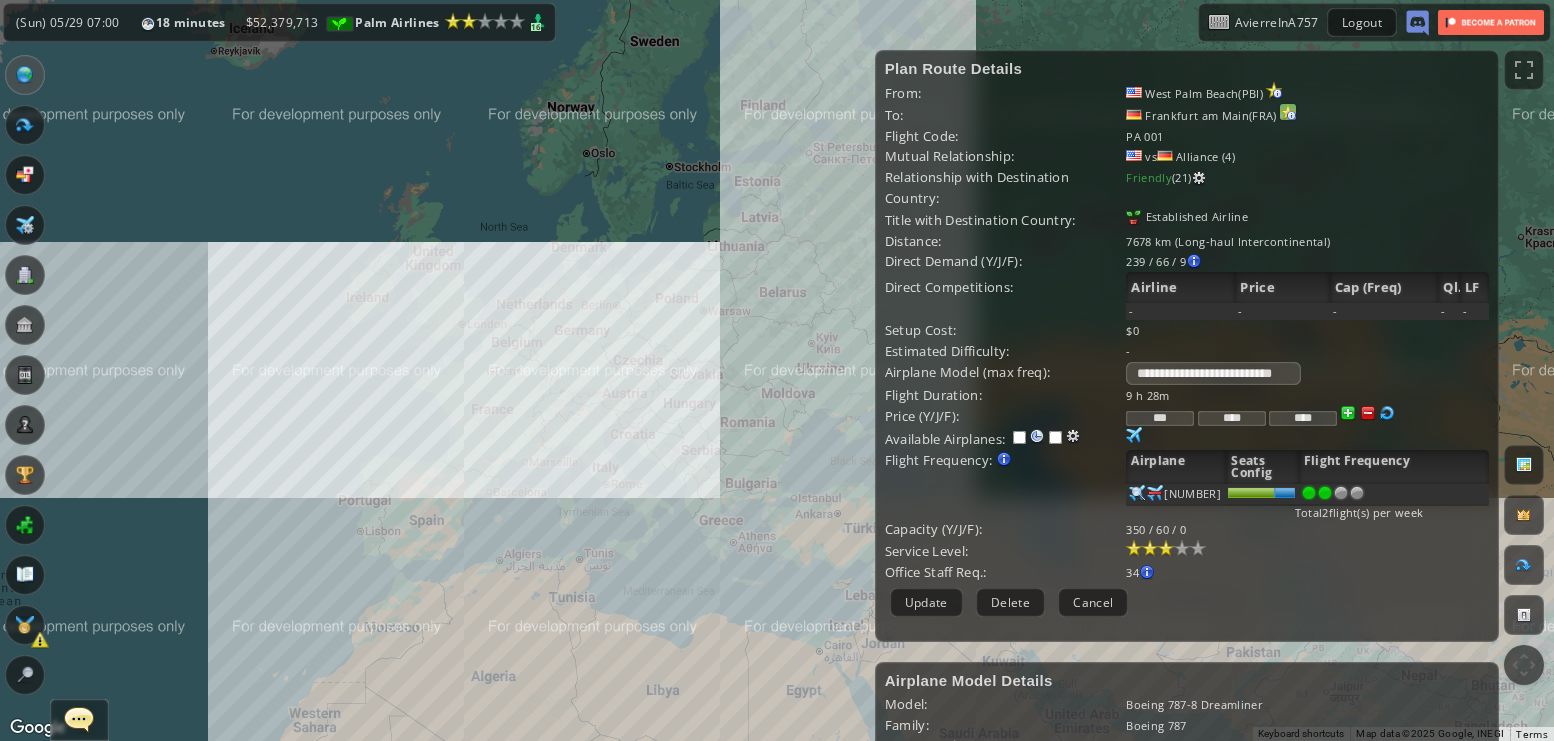 click at bounding box center [1274, 90] 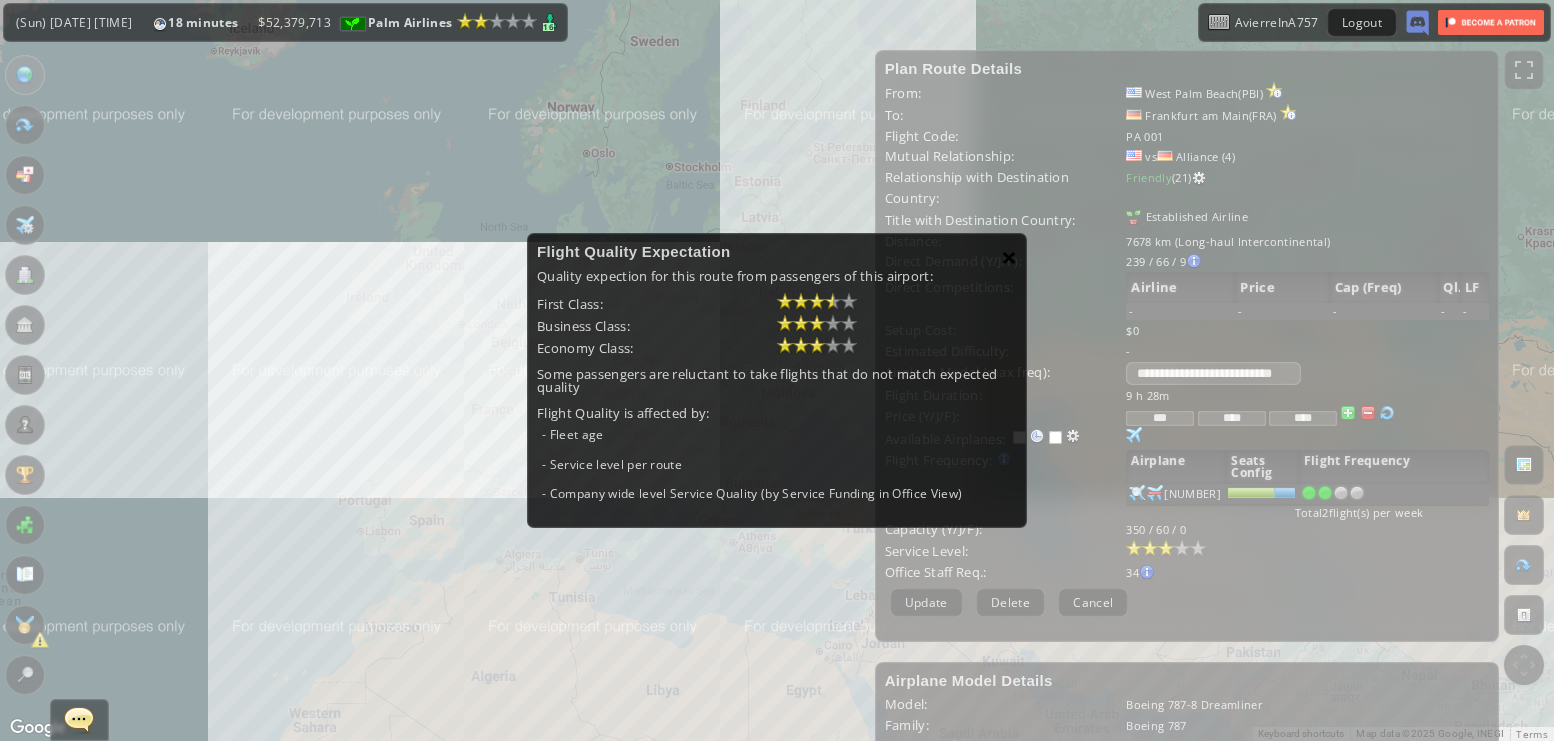 click on "×" at bounding box center [1009, 257] 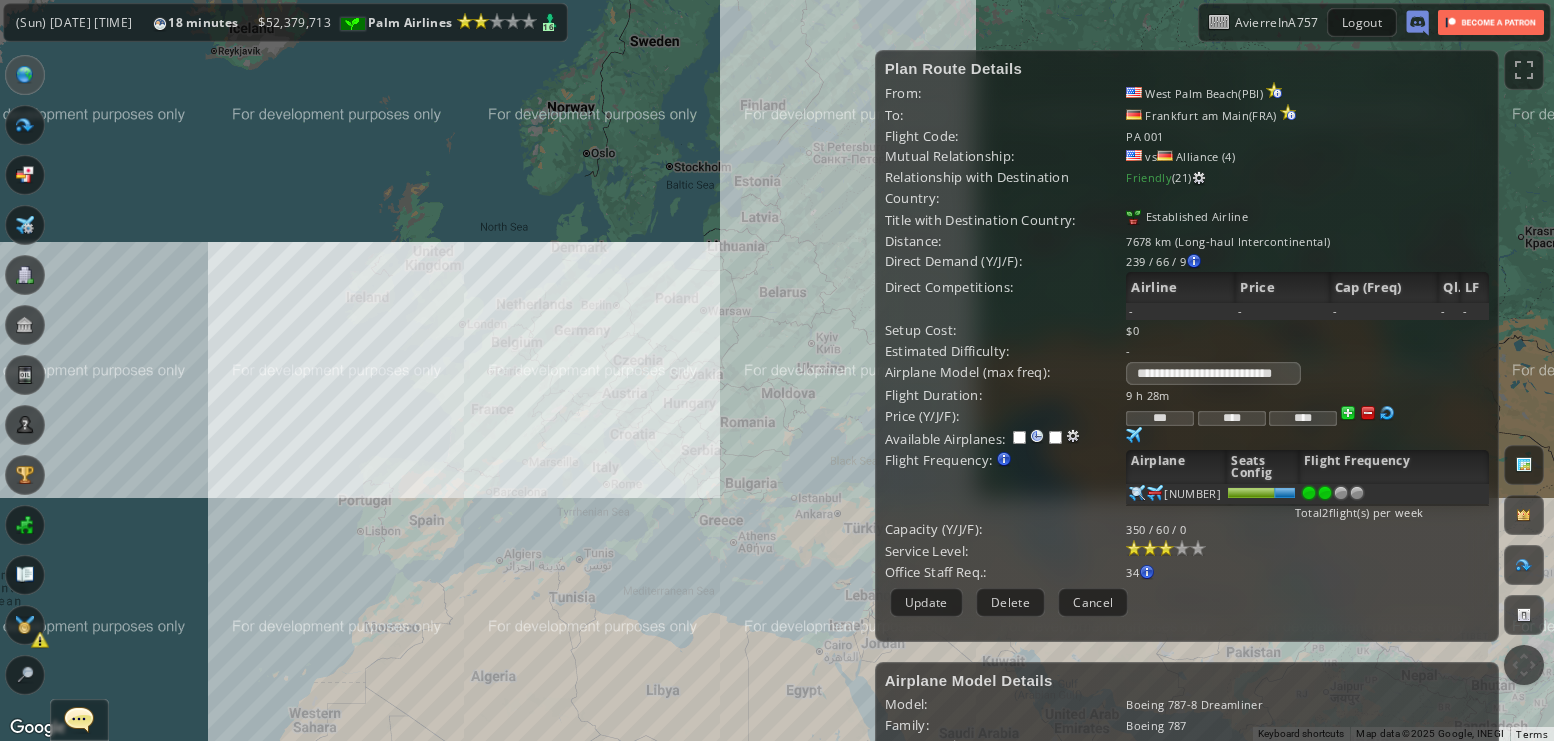 click on "Friendly (21)" at bounding box center [1158, 177] 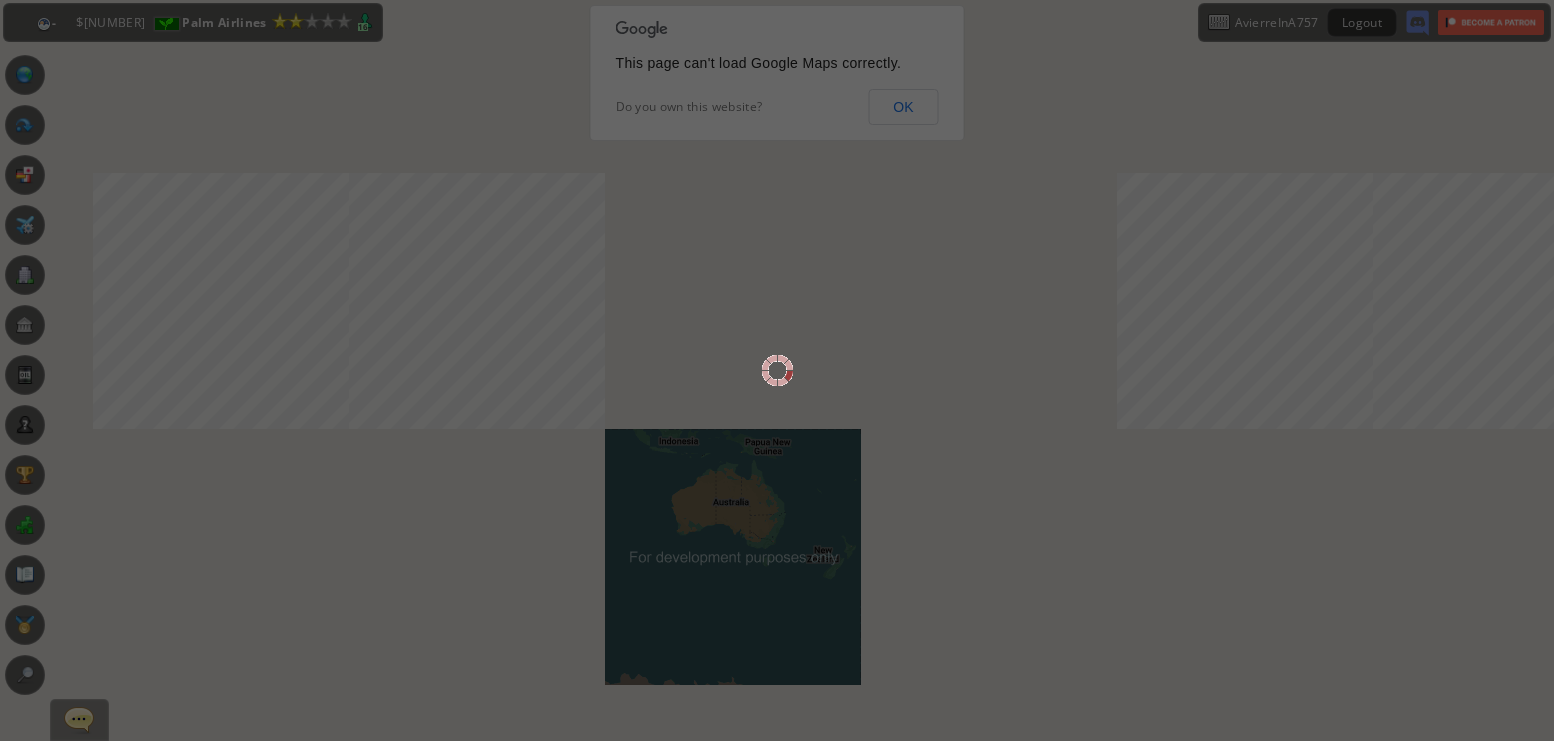 scroll, scrollTop: 0, scrollLeft: 0, axis: both 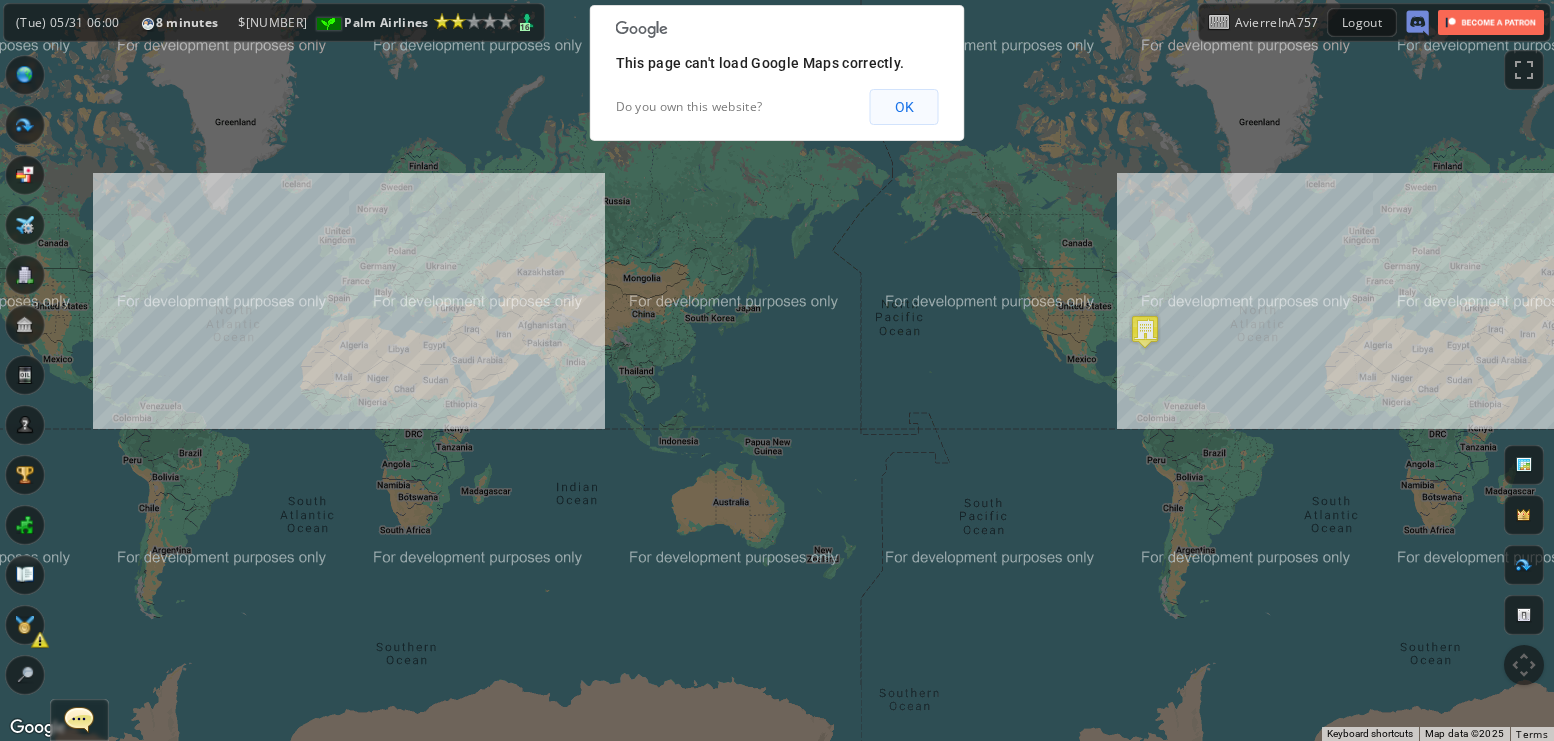 click on "OK" at bounding box center [904, 107] 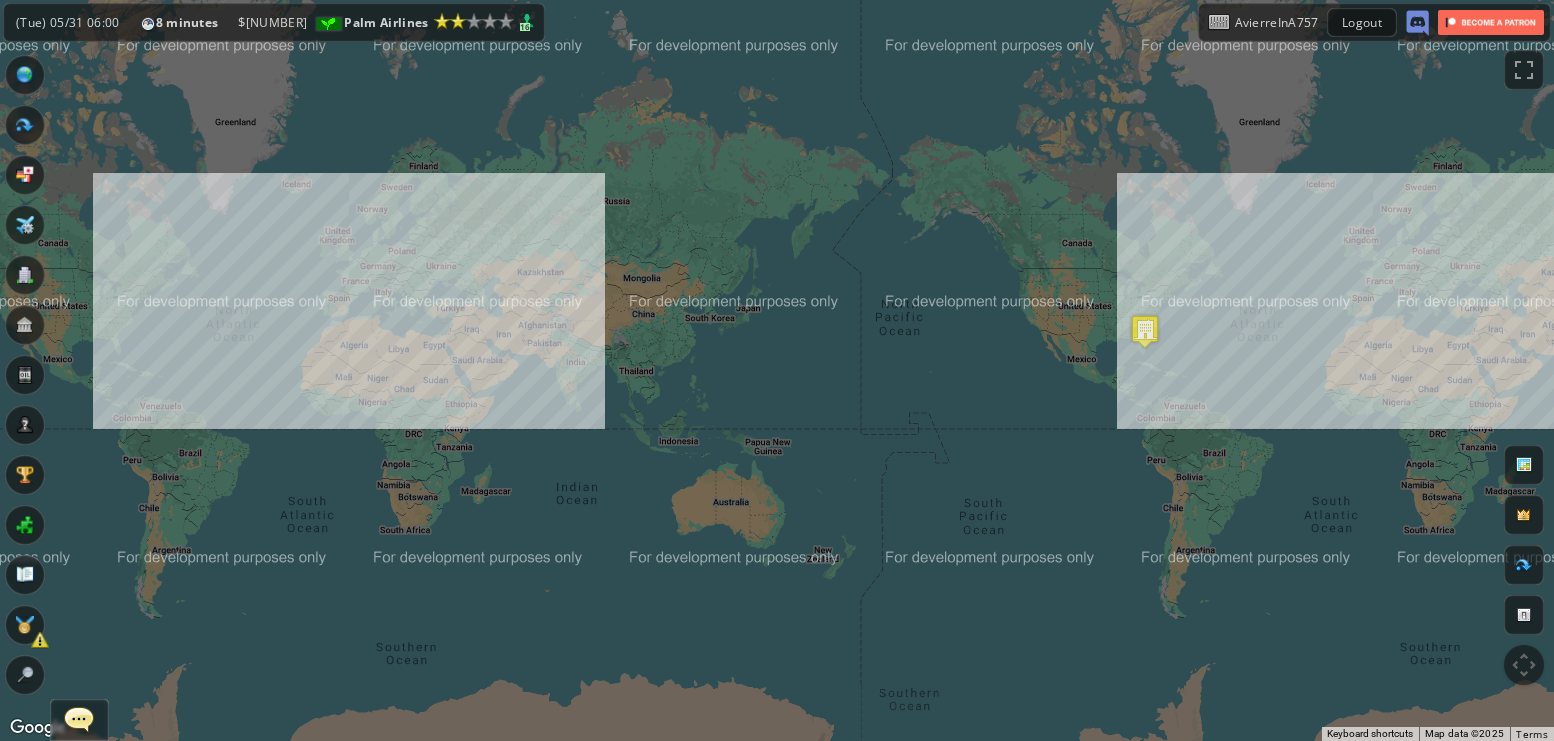 click on "Office" at bounding box center (25, 275) 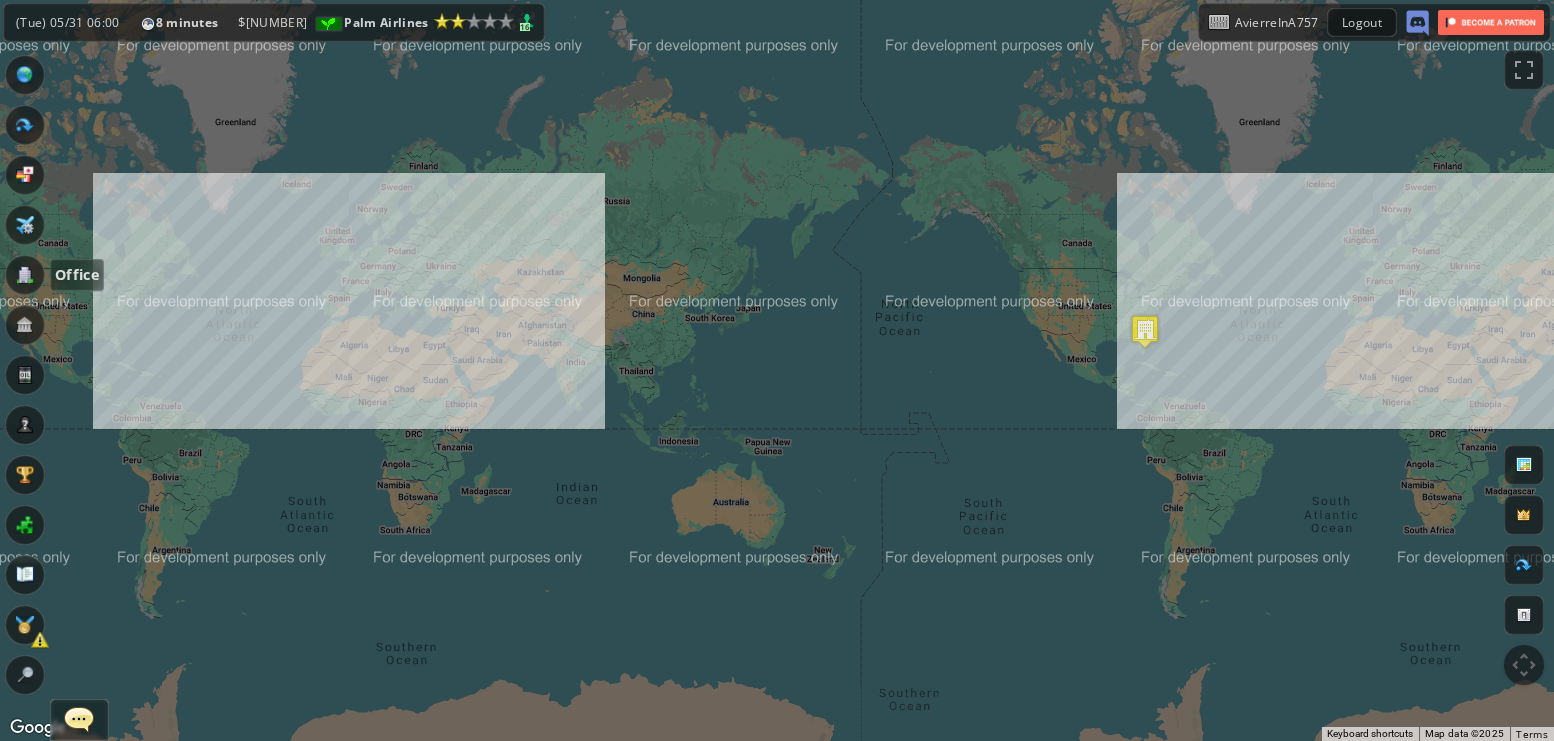 click at bounding box center [25, 275] 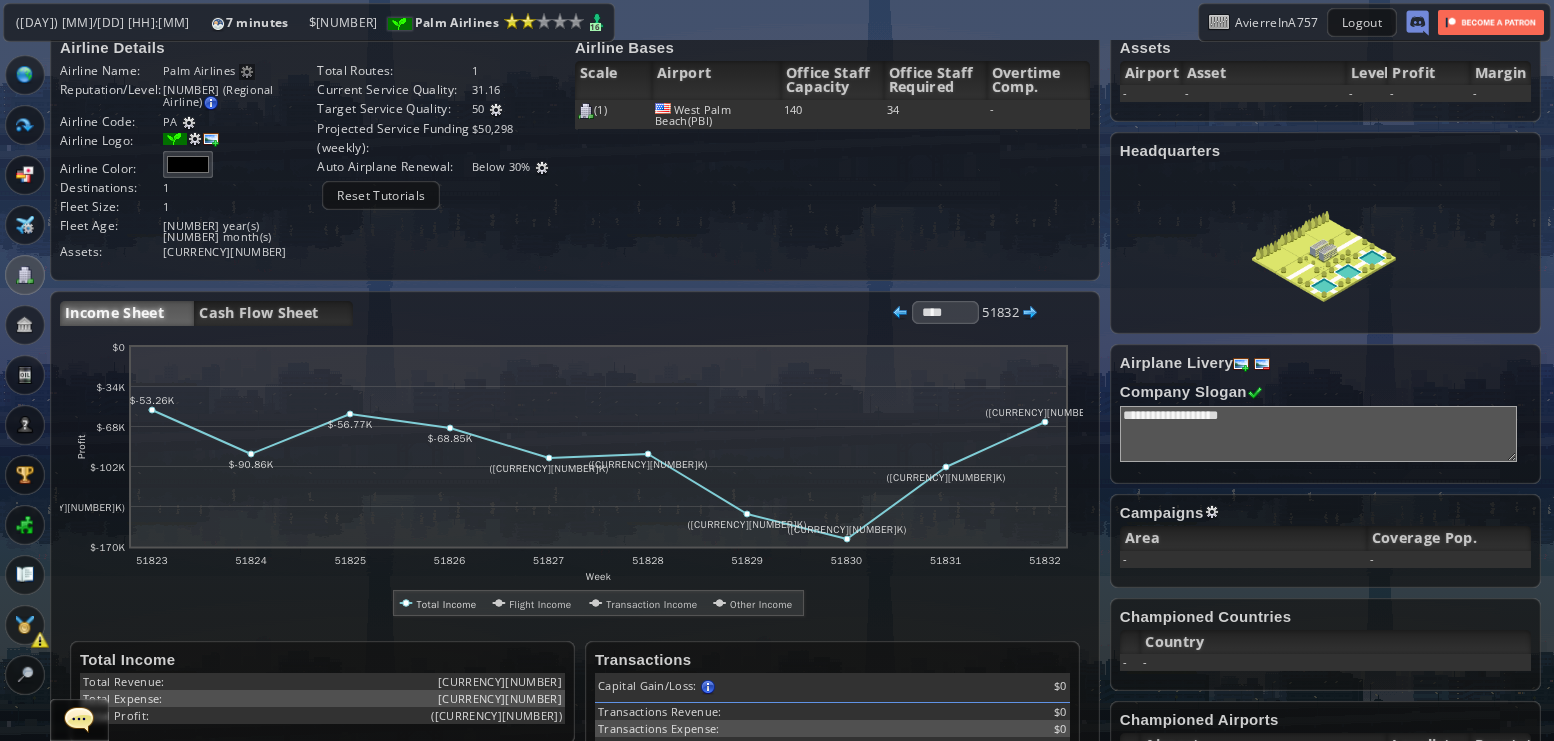 scroll, scrollTop: 0, scrollLeft: 0, axis: both 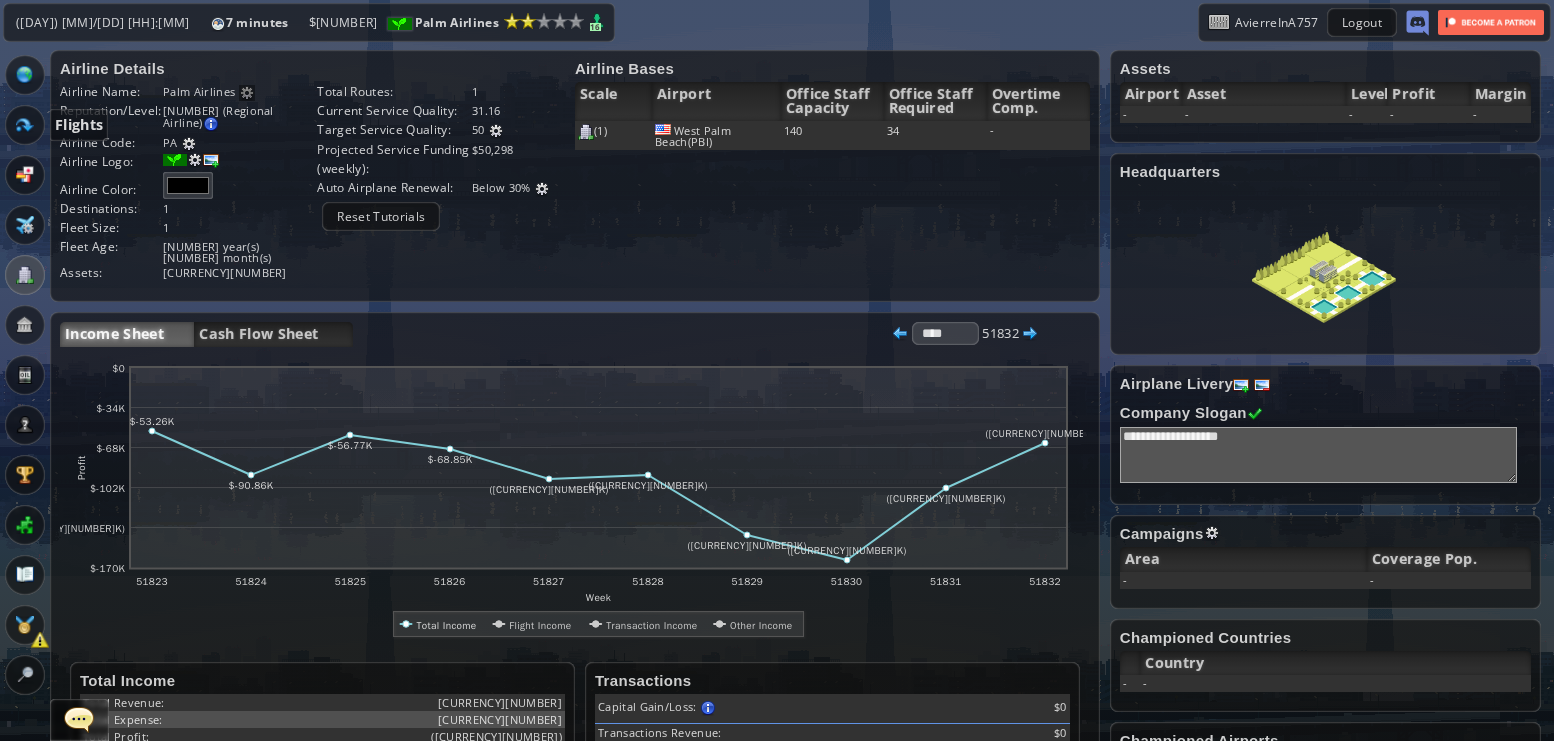 click at bounding box center [25, 125] 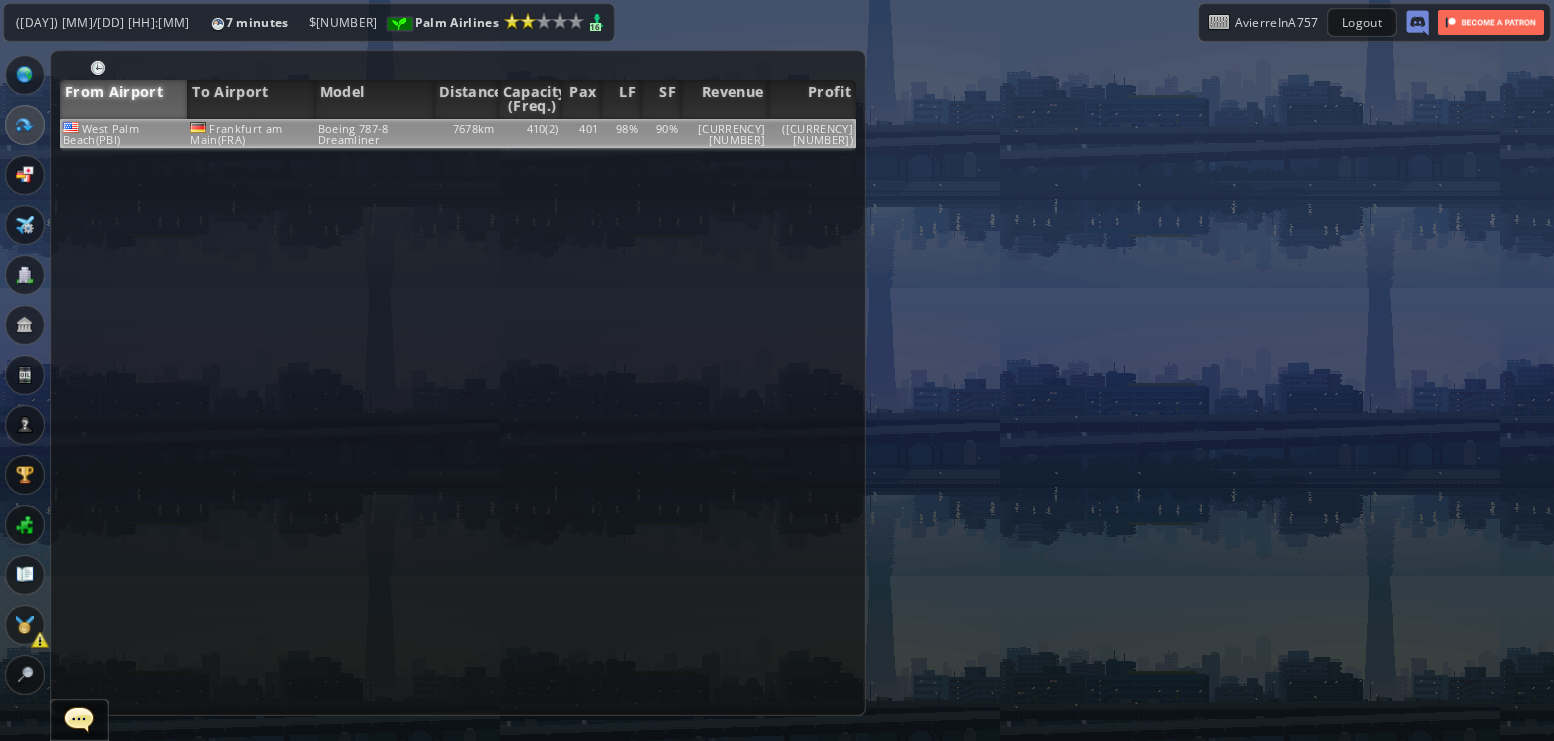 click on "West Palm Beach(PBI)" at bounding box center (123, 133) 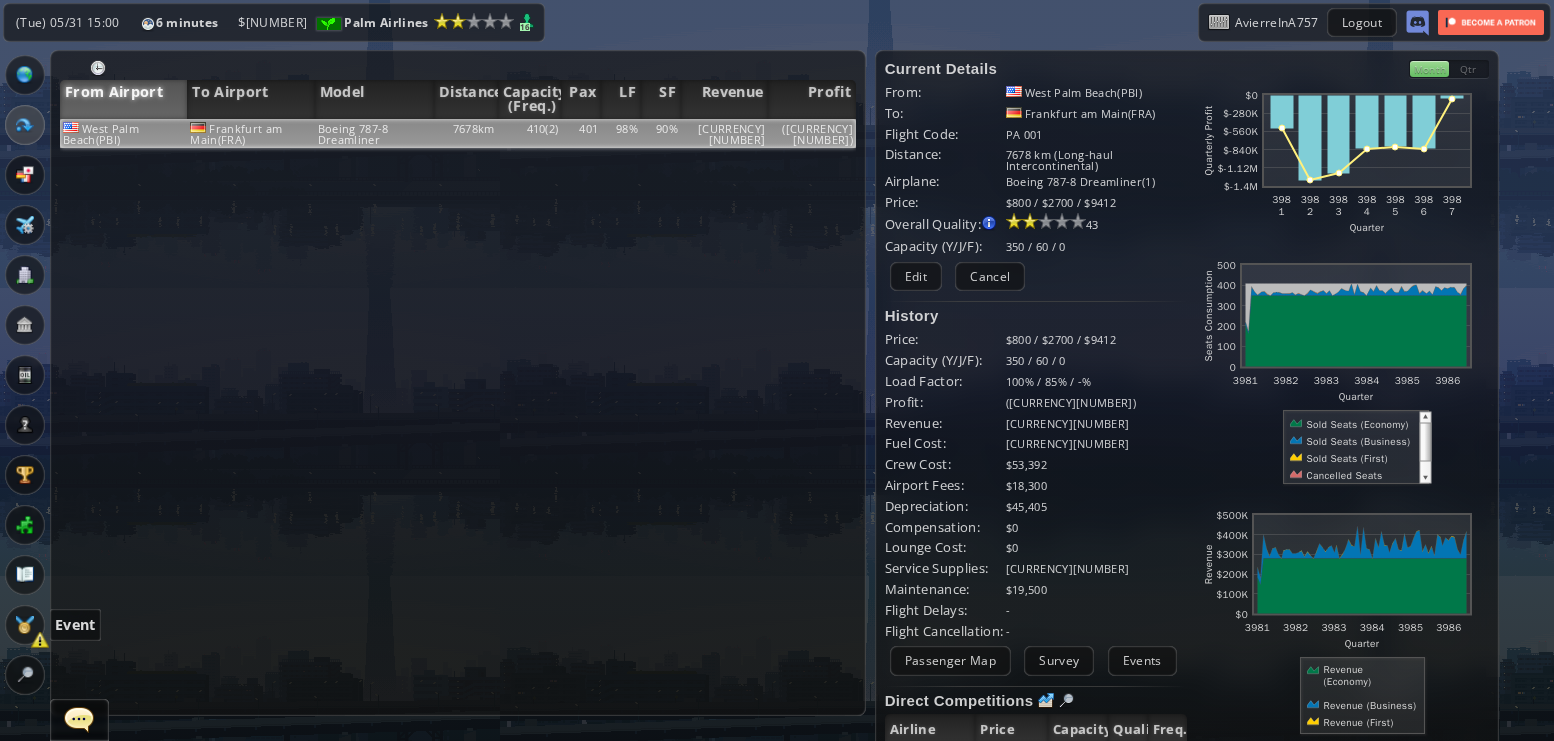click at bounding box center [25, 625] 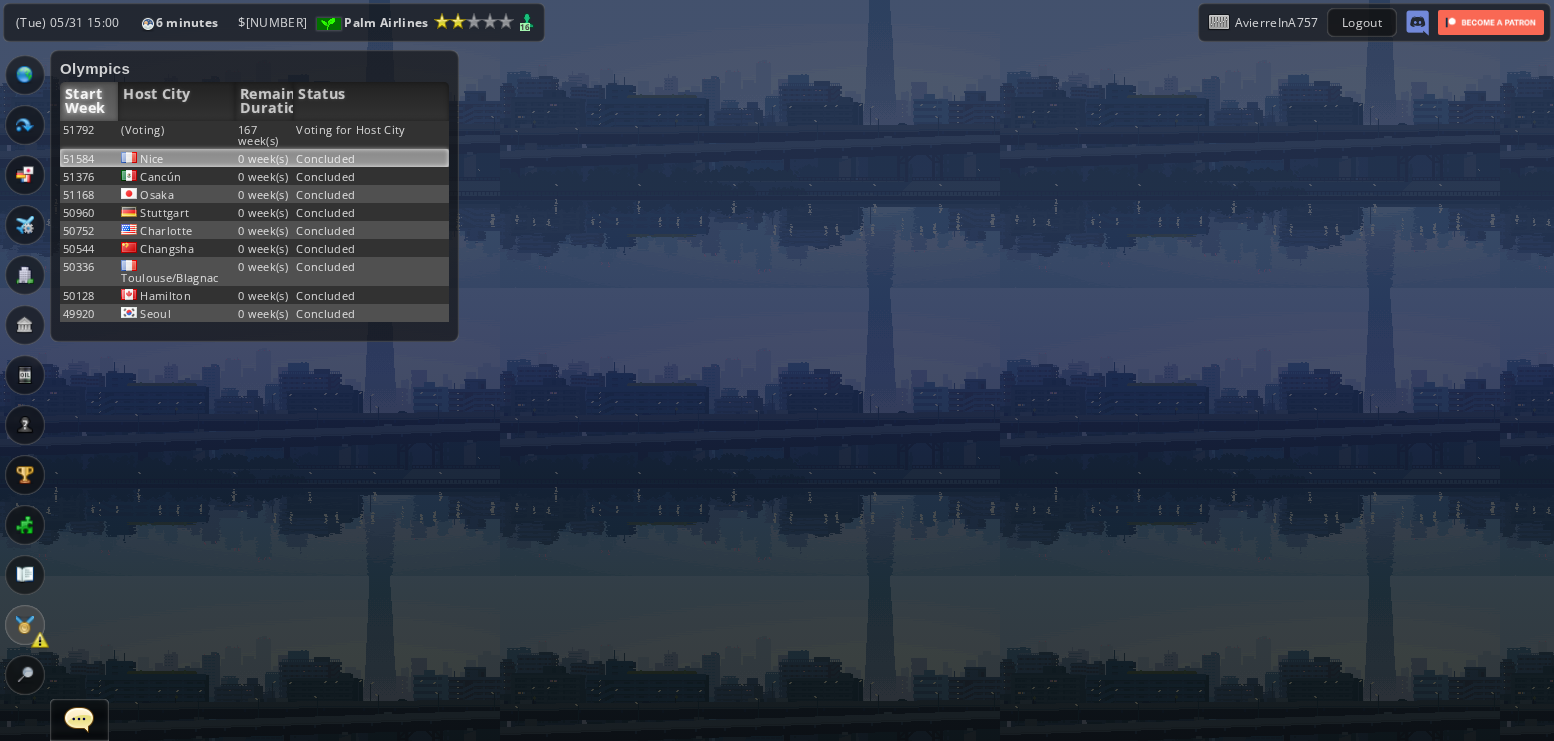 click on "Nice" at bounding box center [176, 135] 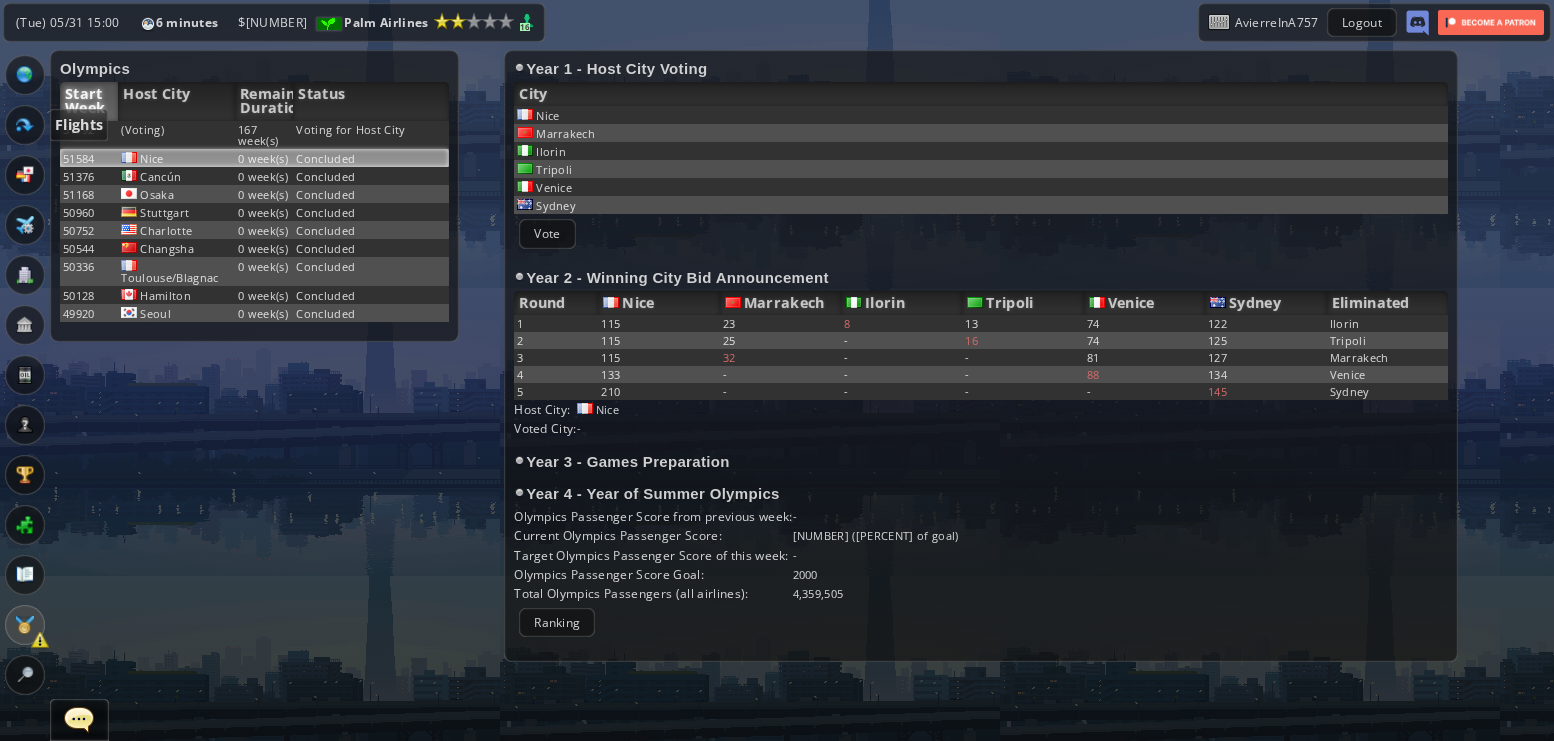 click at bounding box center [25, 125] 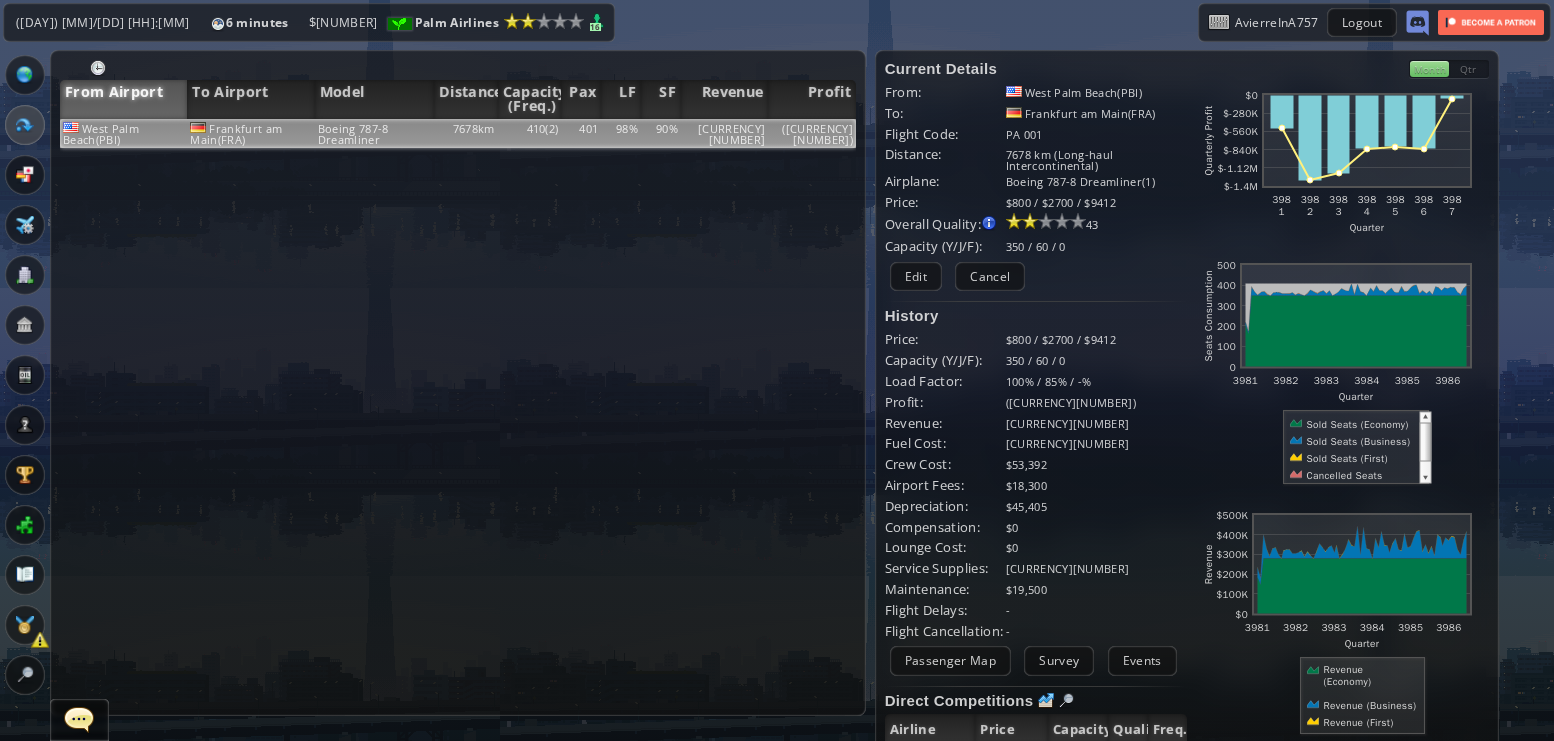 click at bounding box center [7, 370] 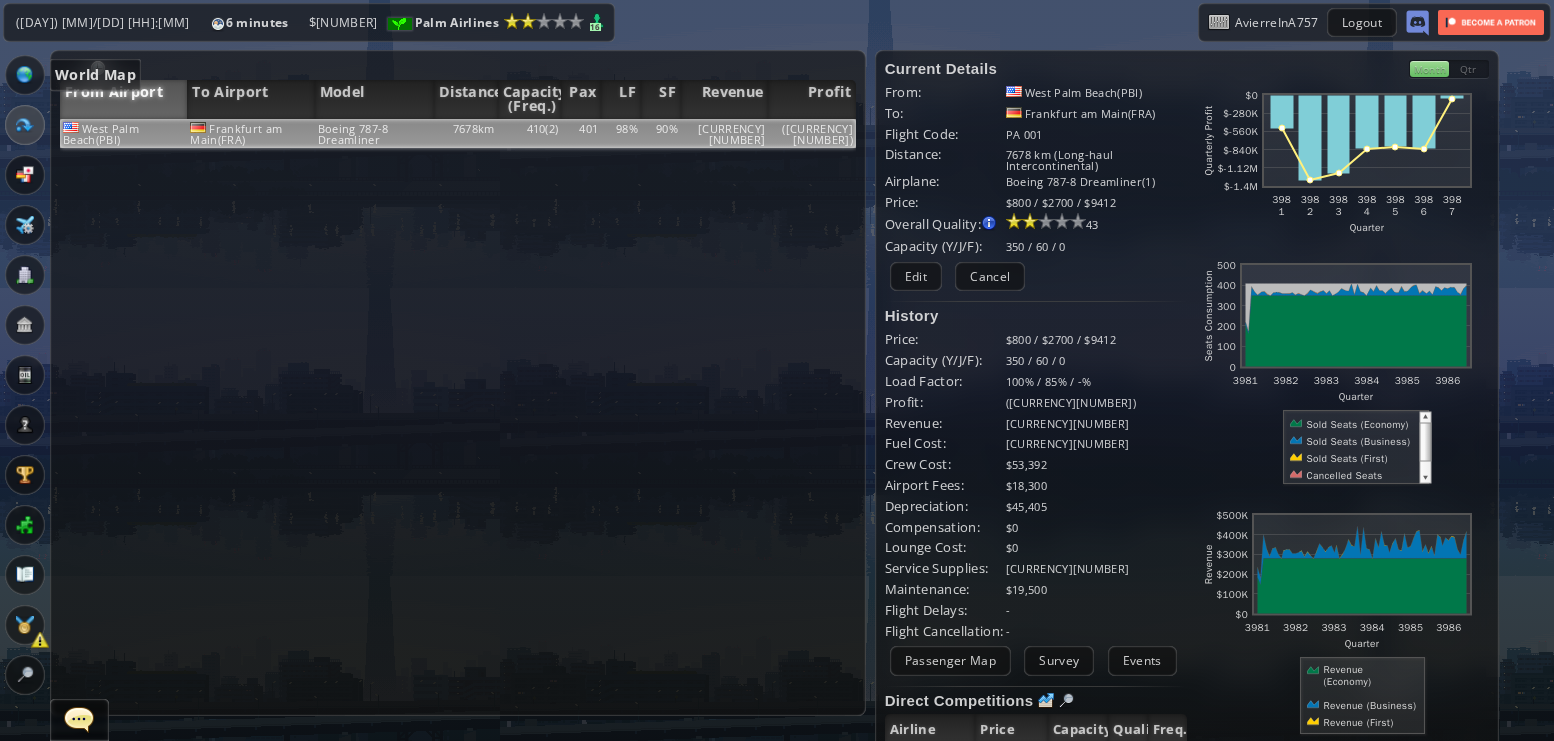 click on "World Map" at bounding box center [70, 75] 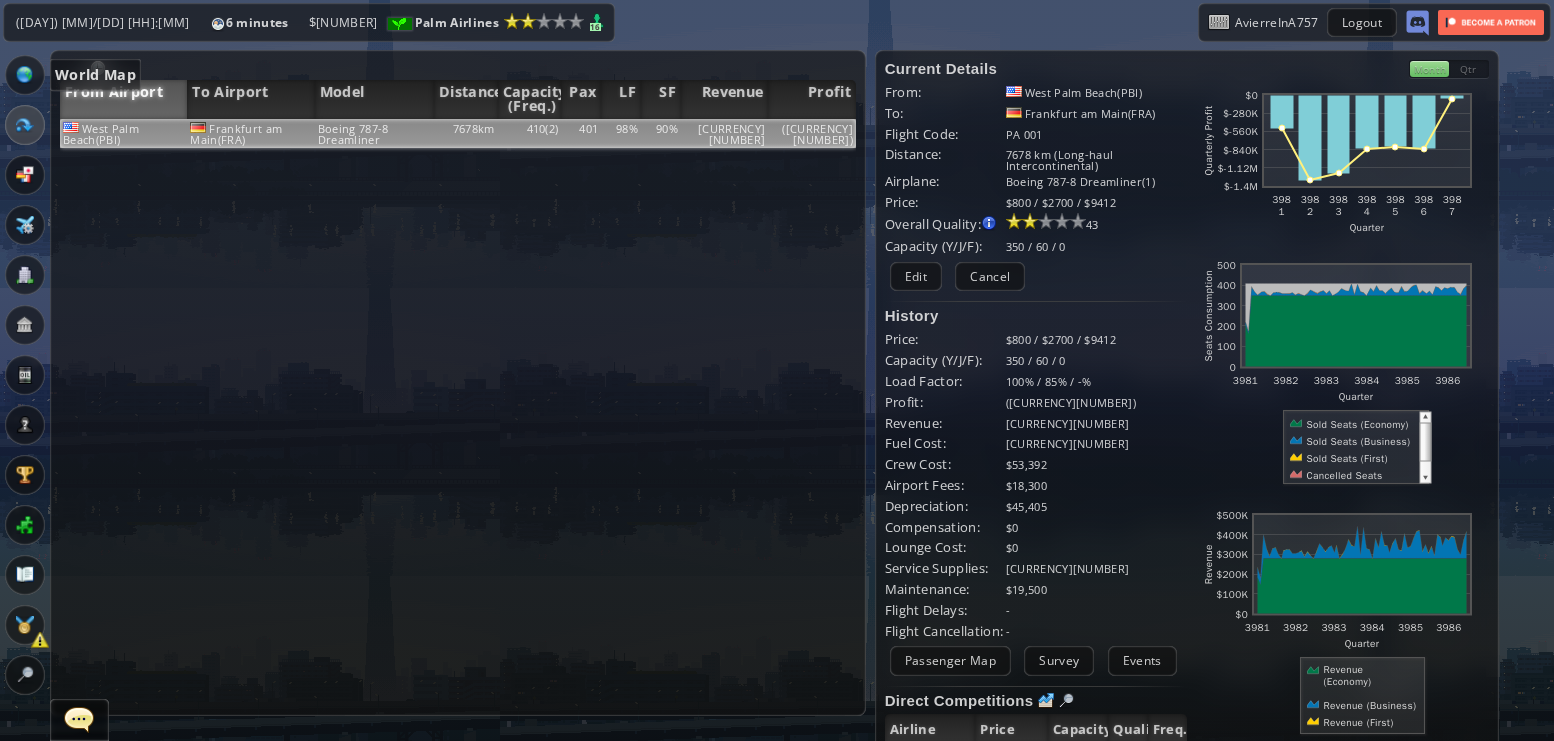 click at bounding box center (25, 75) 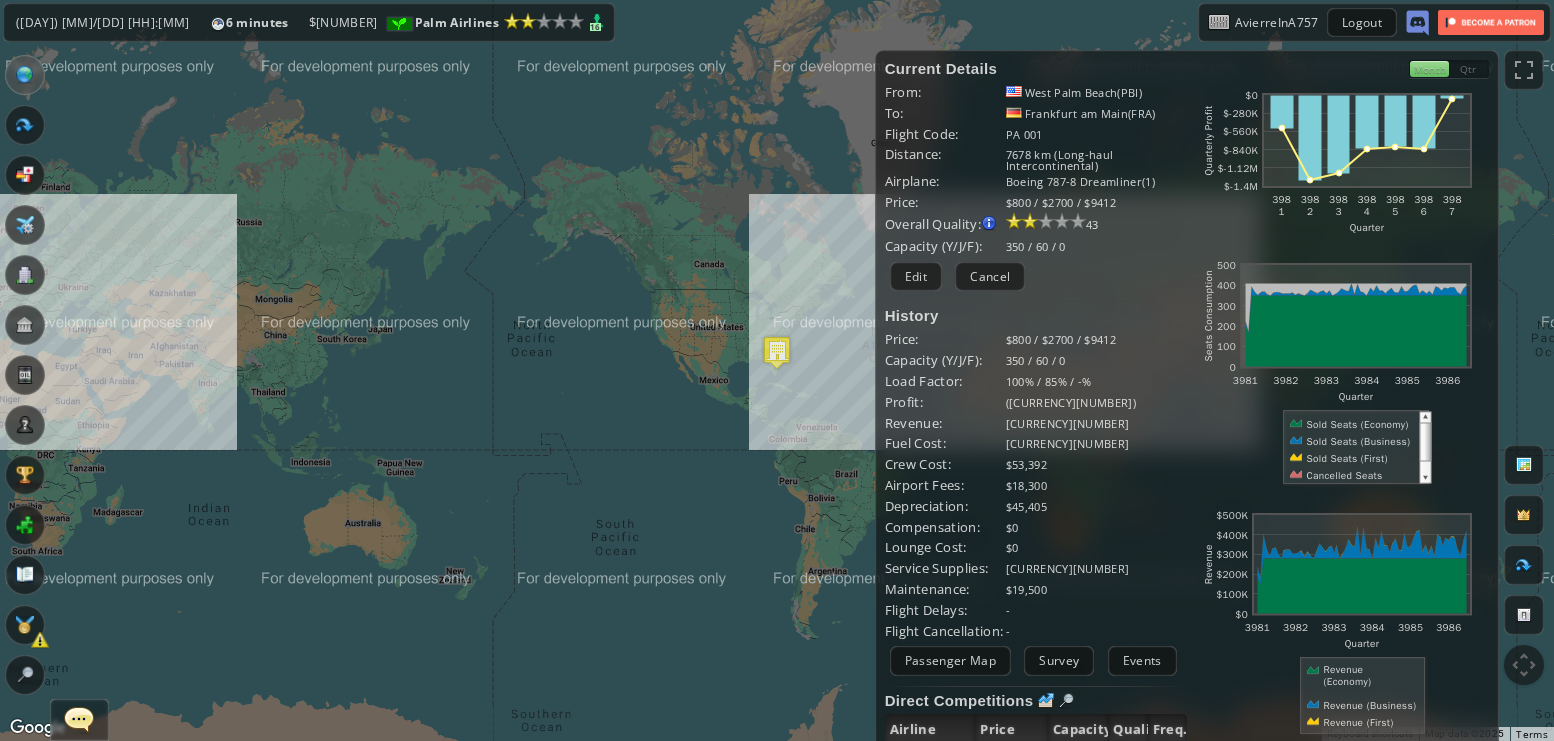 drag, startPoint x: 766, startPoint y: 447, endPoint x: 594, endPoint y: 510, distance: 183.17477 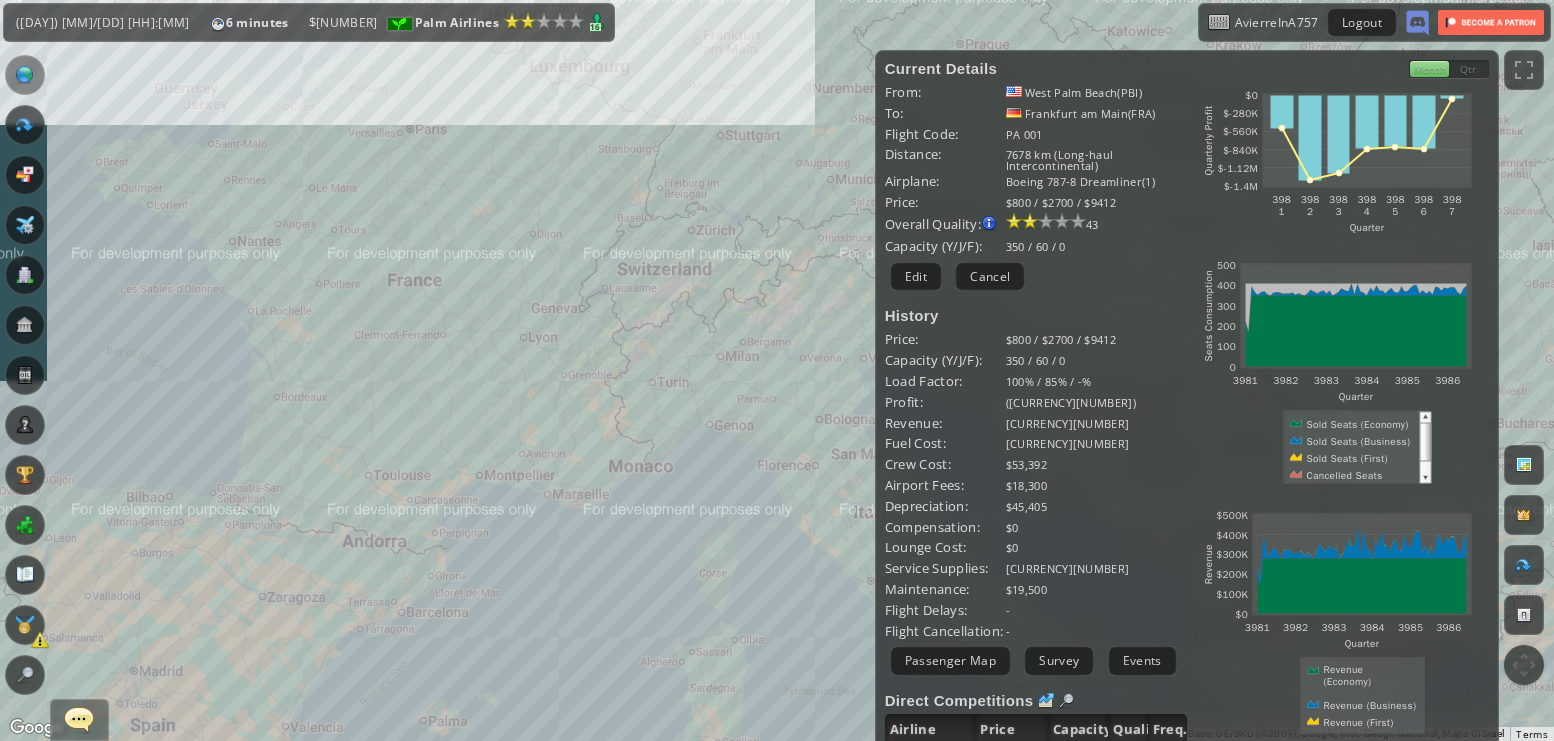 drag, startPoint x: 459, startPoint y: 397, endPoint x: 516, endPoint y: 513, distance: 129.24782 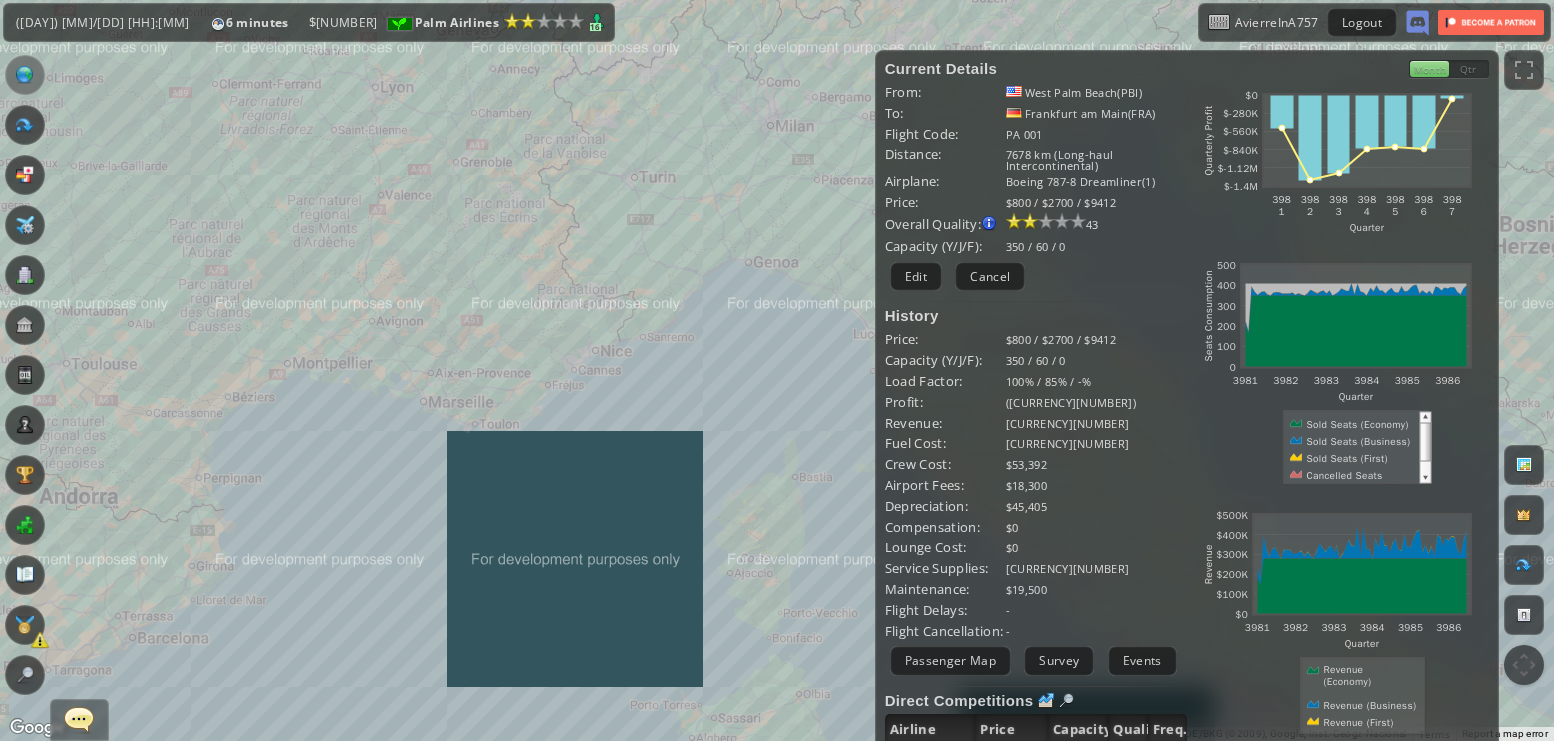 drag, startPoint x: 454, startPoint y: 339, endPoint x: 498, endPoint y: 323, distance: 46.818798 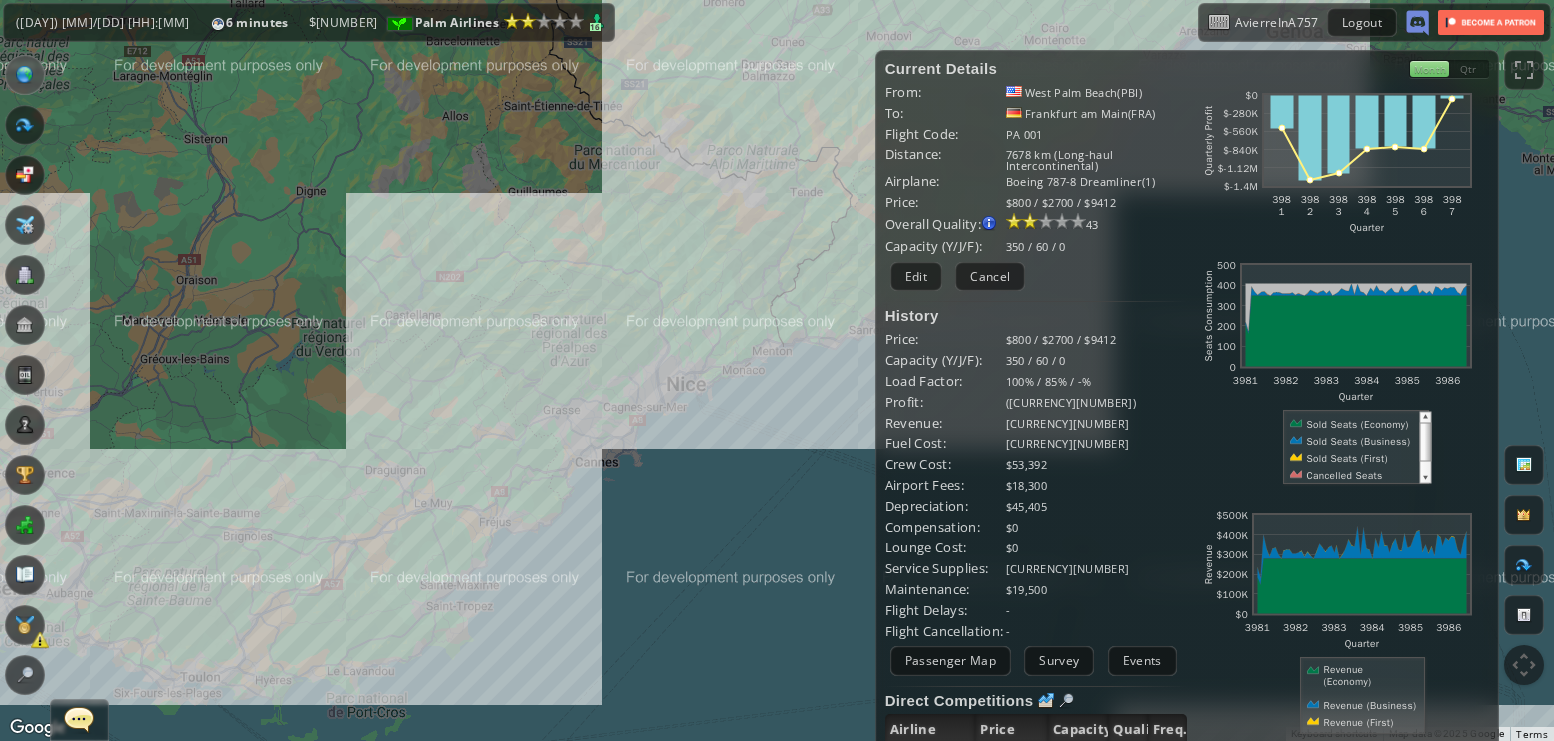 click on "To navigate, press the arrow keys." at bounding box center [777, 370] 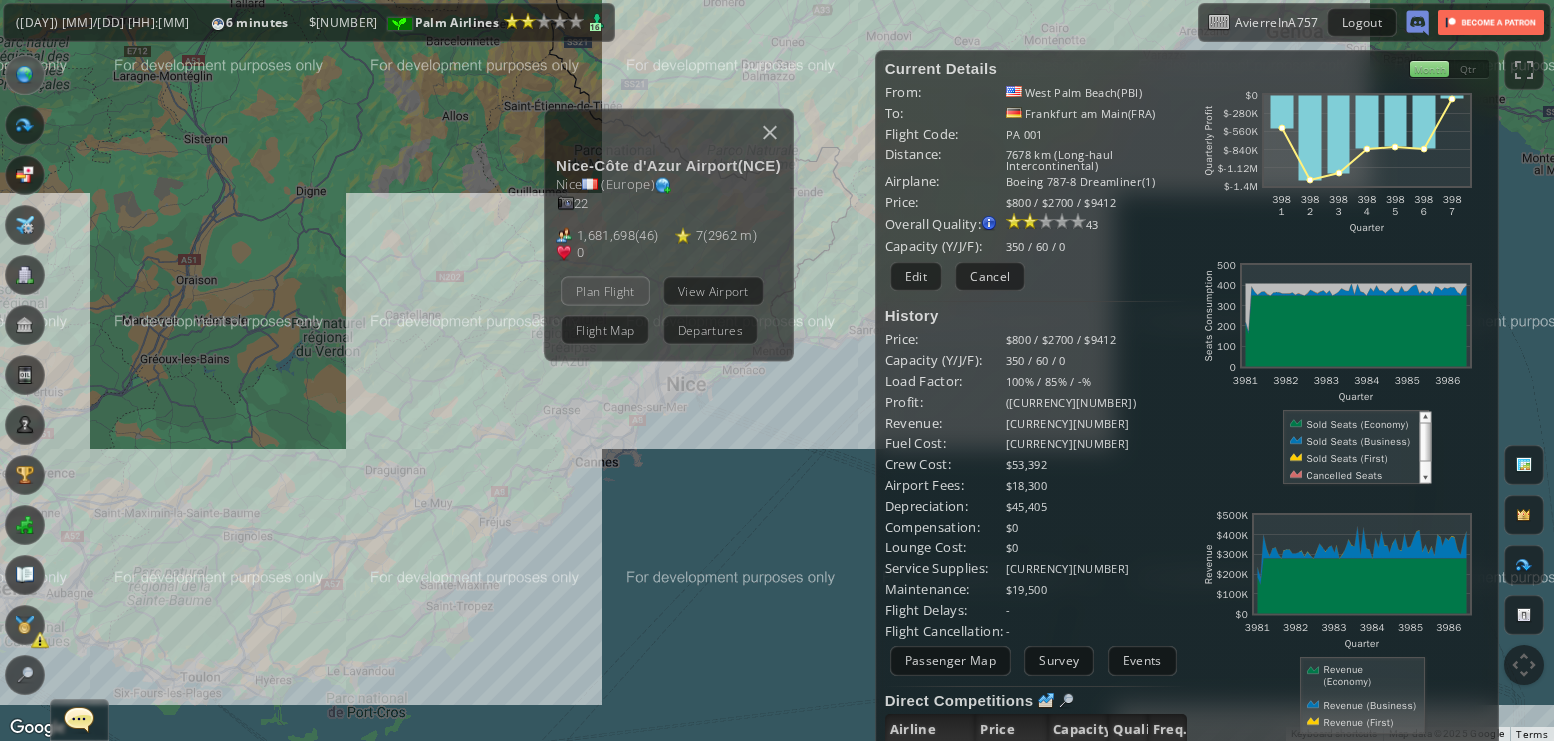 click on "Plan Flight" at bounding box center (605, 290) 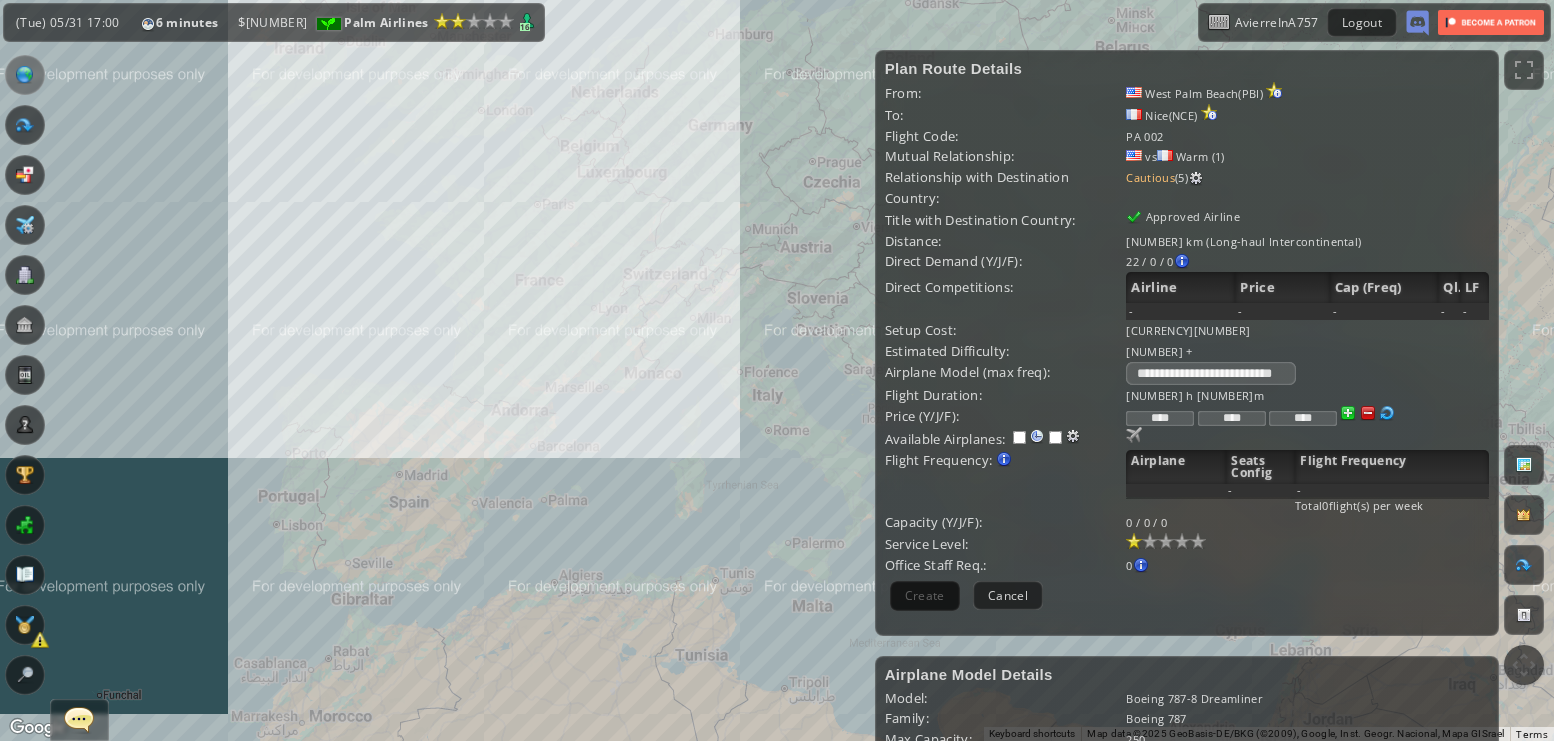drag, startPoint x: 524, startPoint y: 494, endPoint x: 441, endPoint y: 489, distance: 83.15047 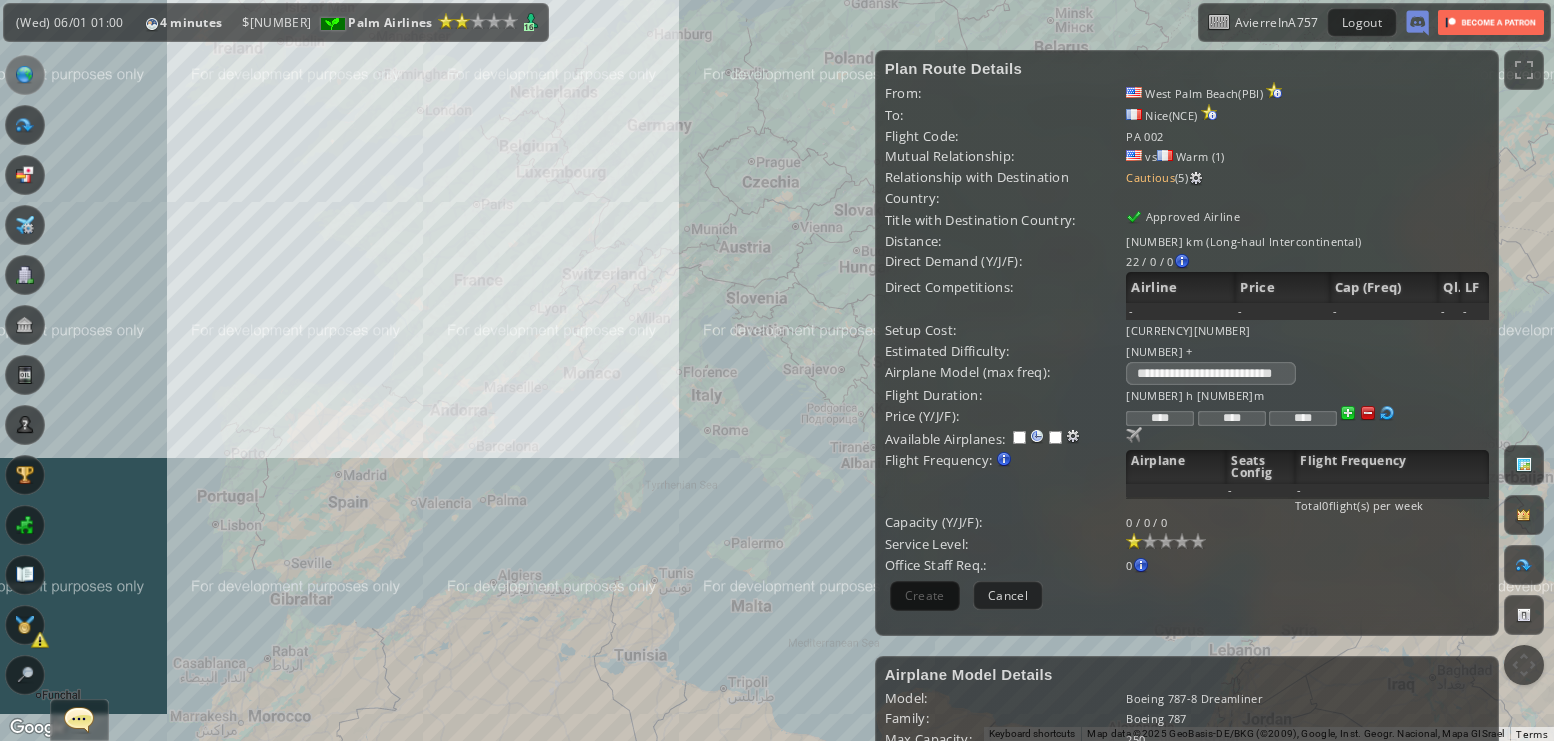 drag, startPoint x: 443, startPoint y: 428, endPoint x: 506, endPoint y: 424, distance: 63.126858 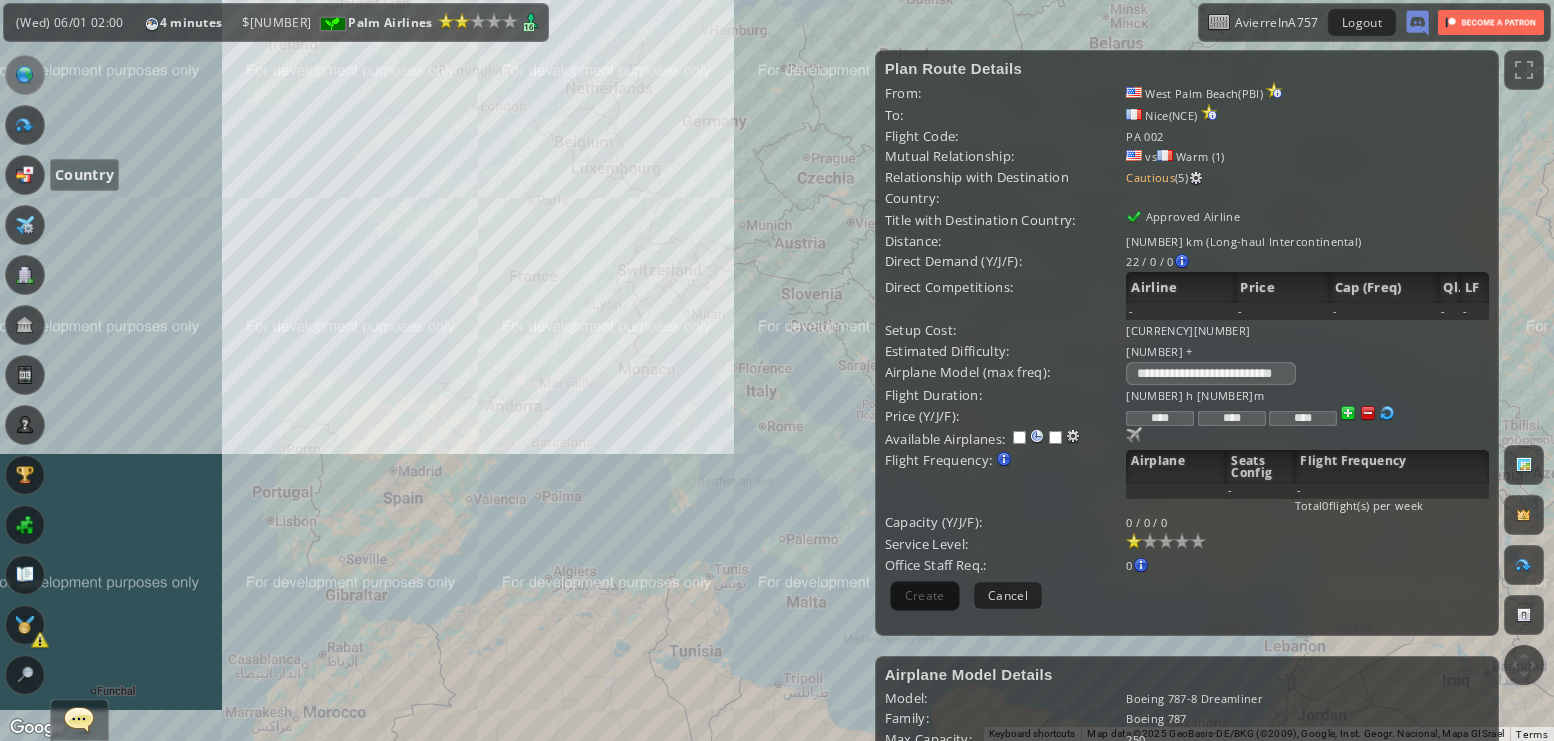 click at bounding box center [25, 175] 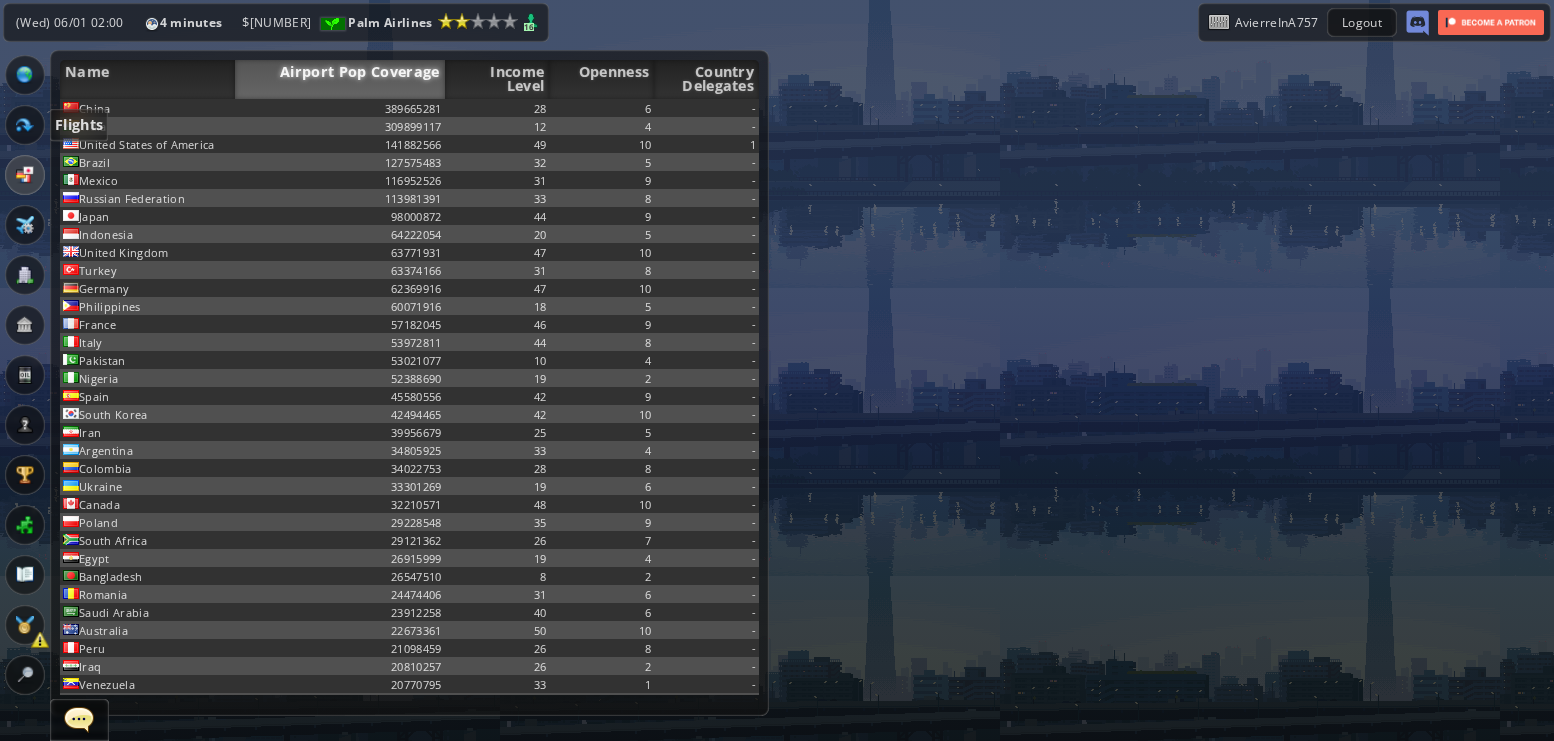 click at bounding box center (25, 125) 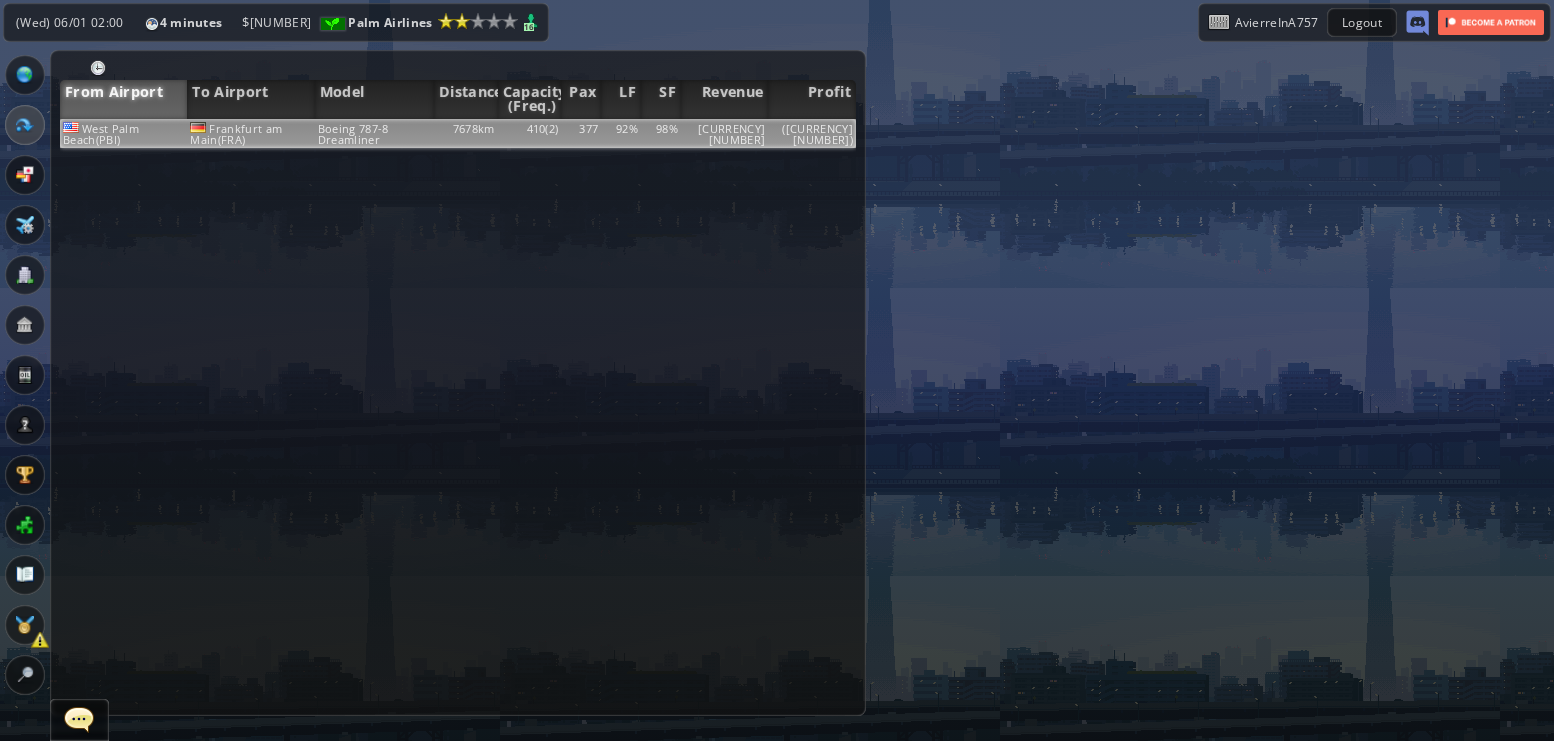 click on "7678km" at bounding box center (466, 133) 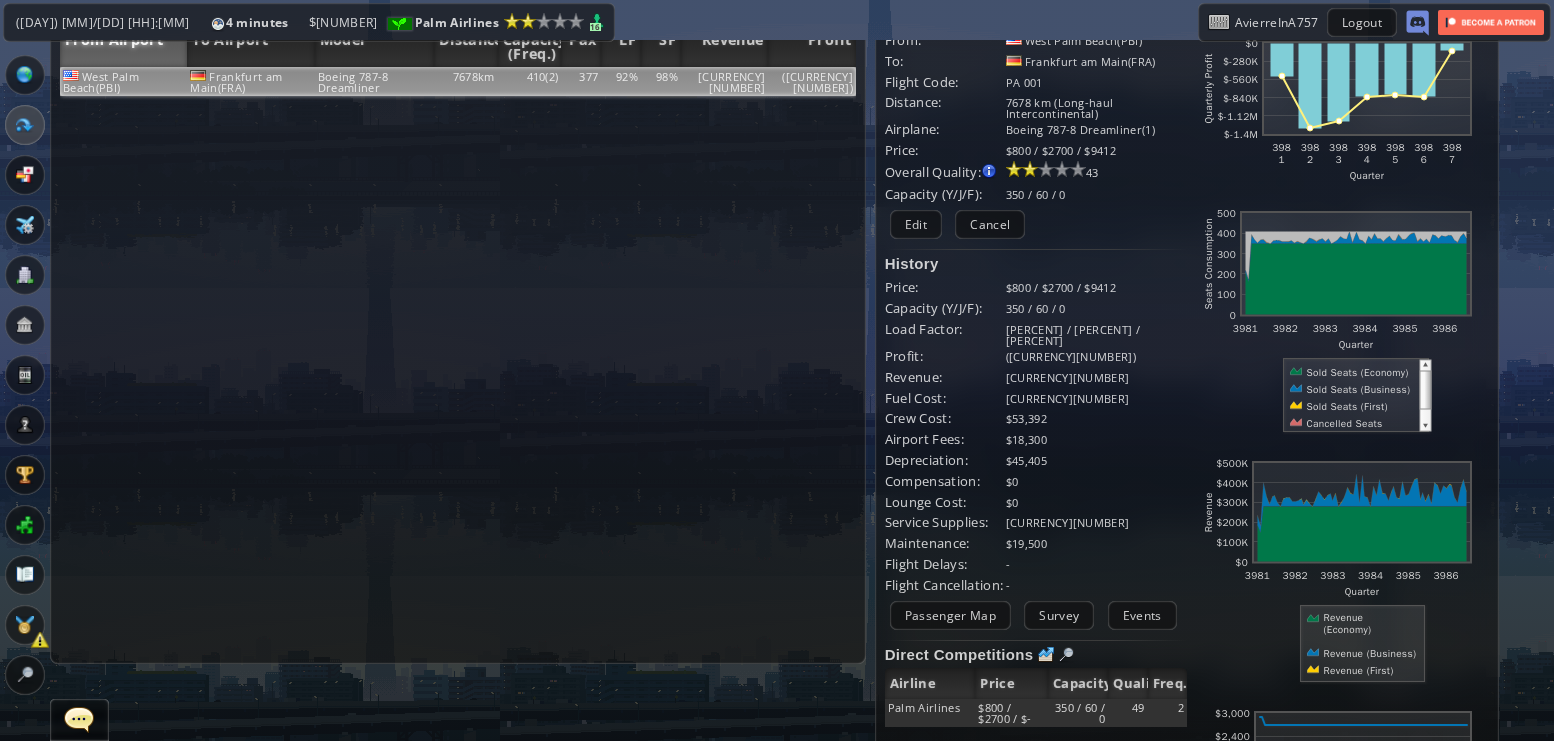 scroll, scrollTop: 51, scrollLeft: 0, axis: vertical 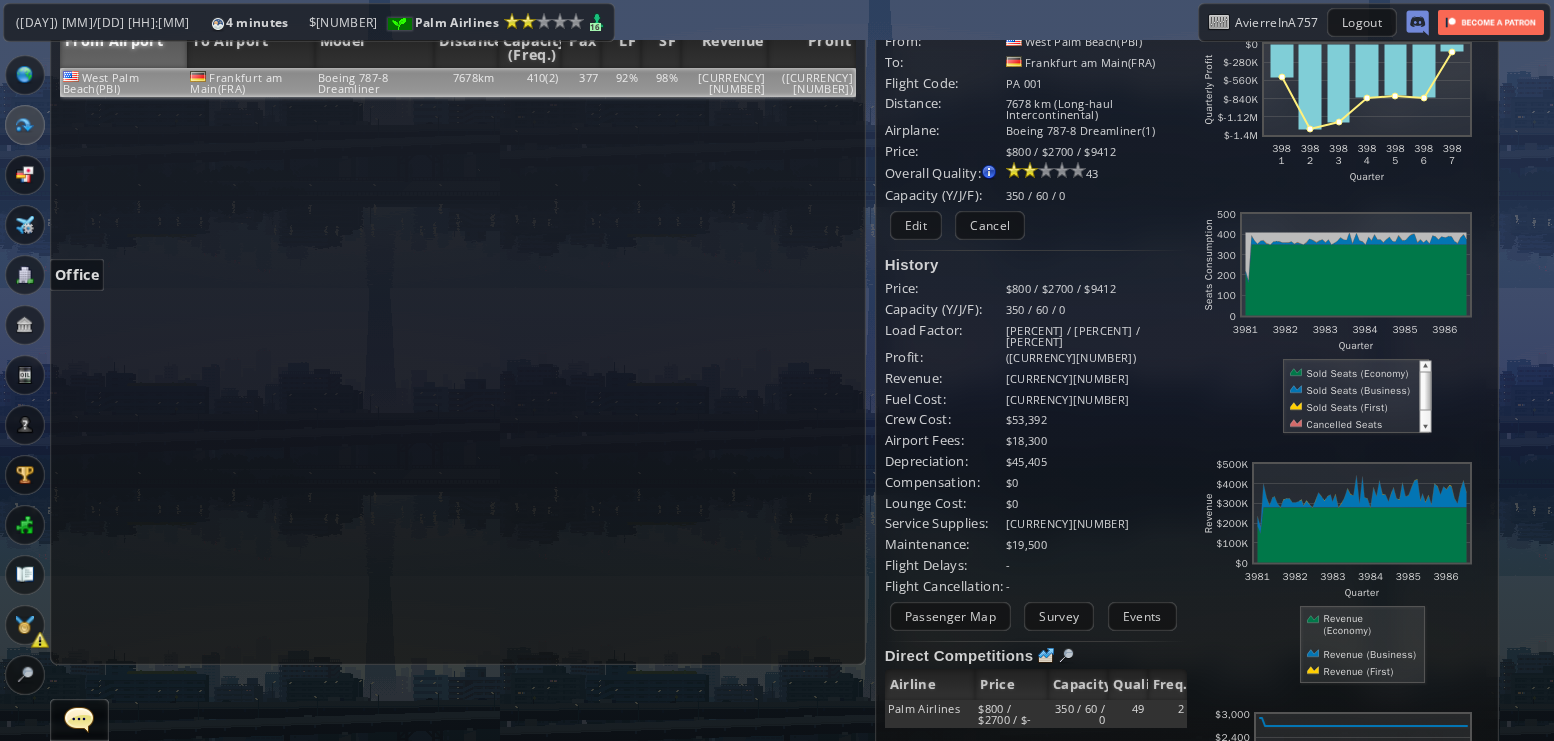click at bounding box center [25, 275] 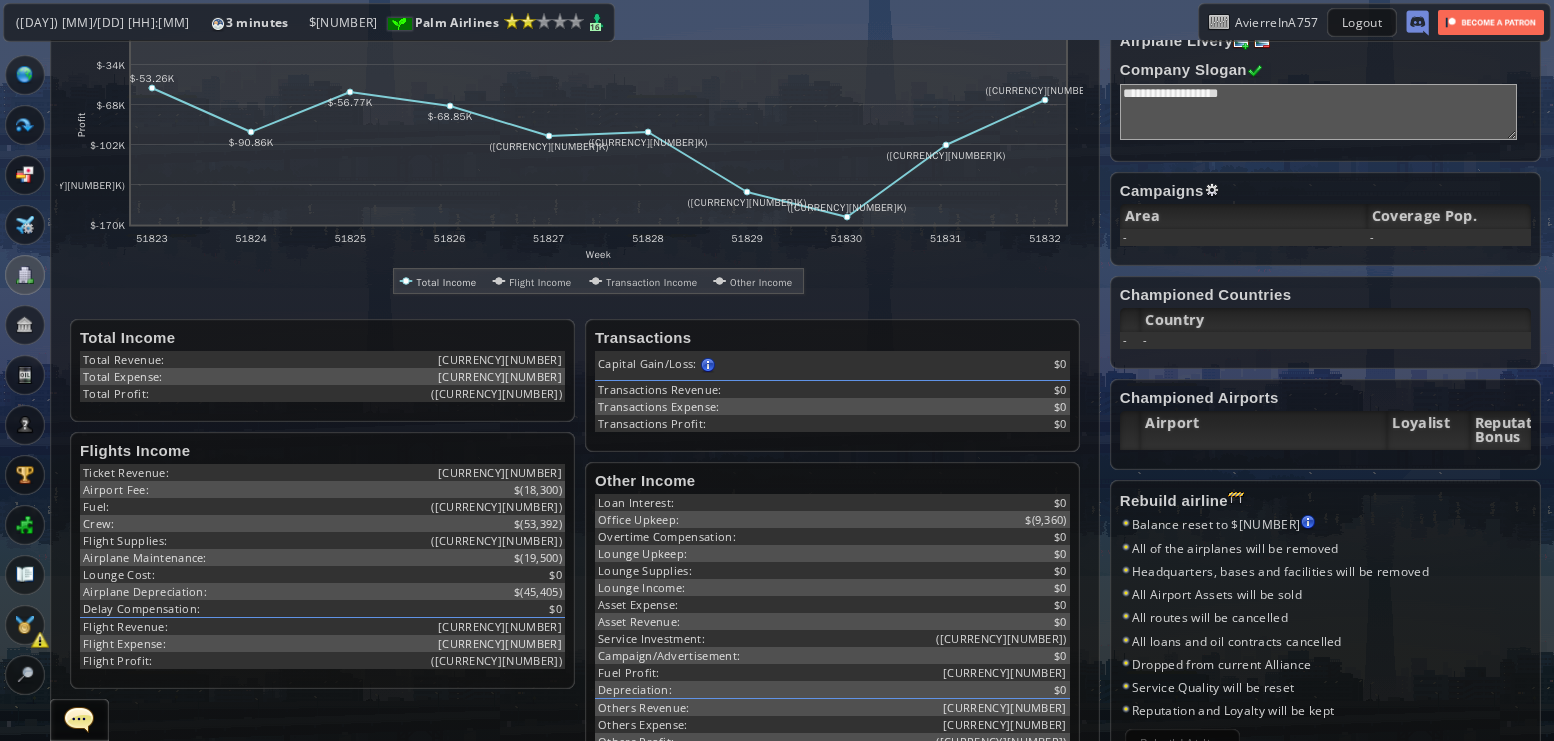 scroll, scrollTop: 344, scrollLeft: 0, axis: vertical 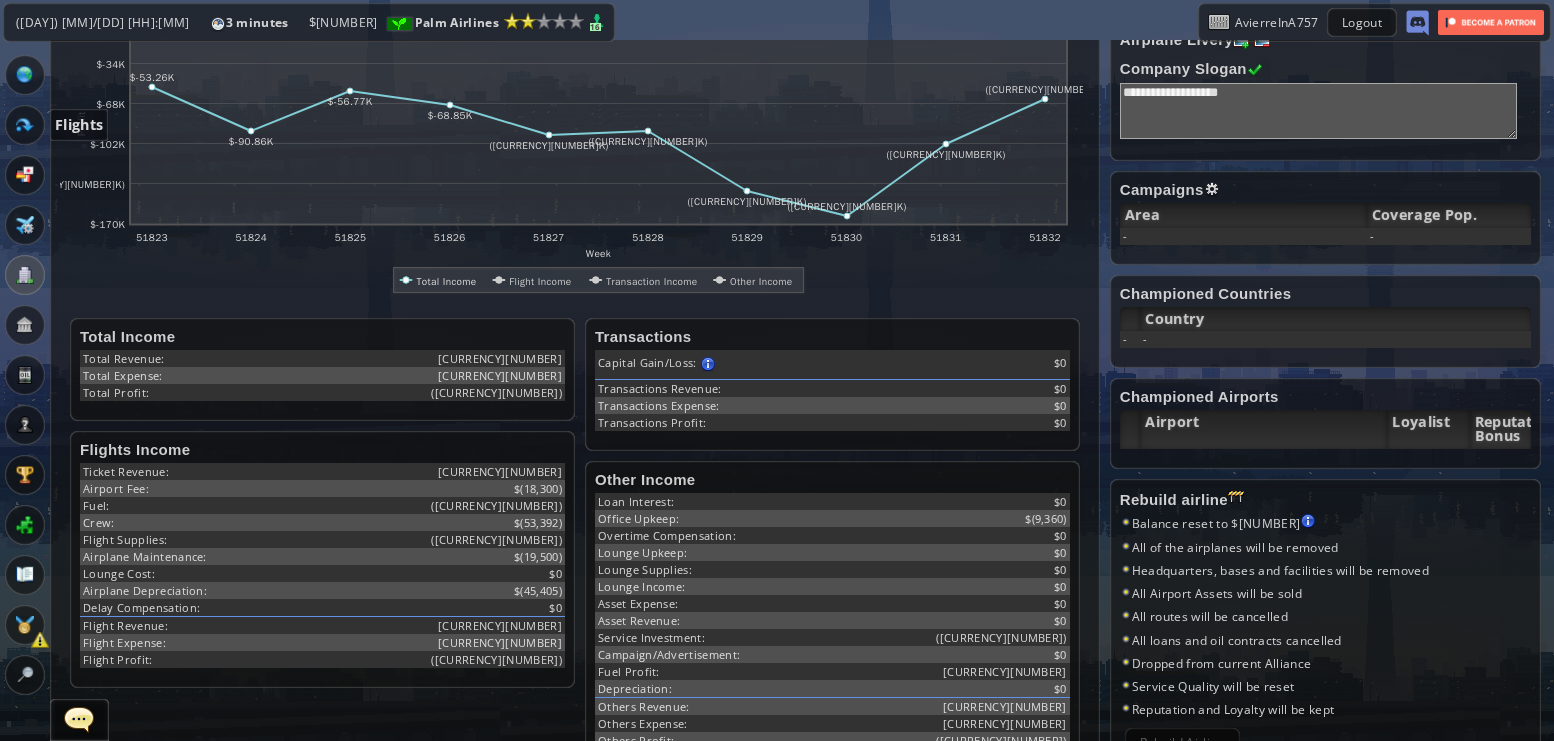 click at bounding box center [25, 125] 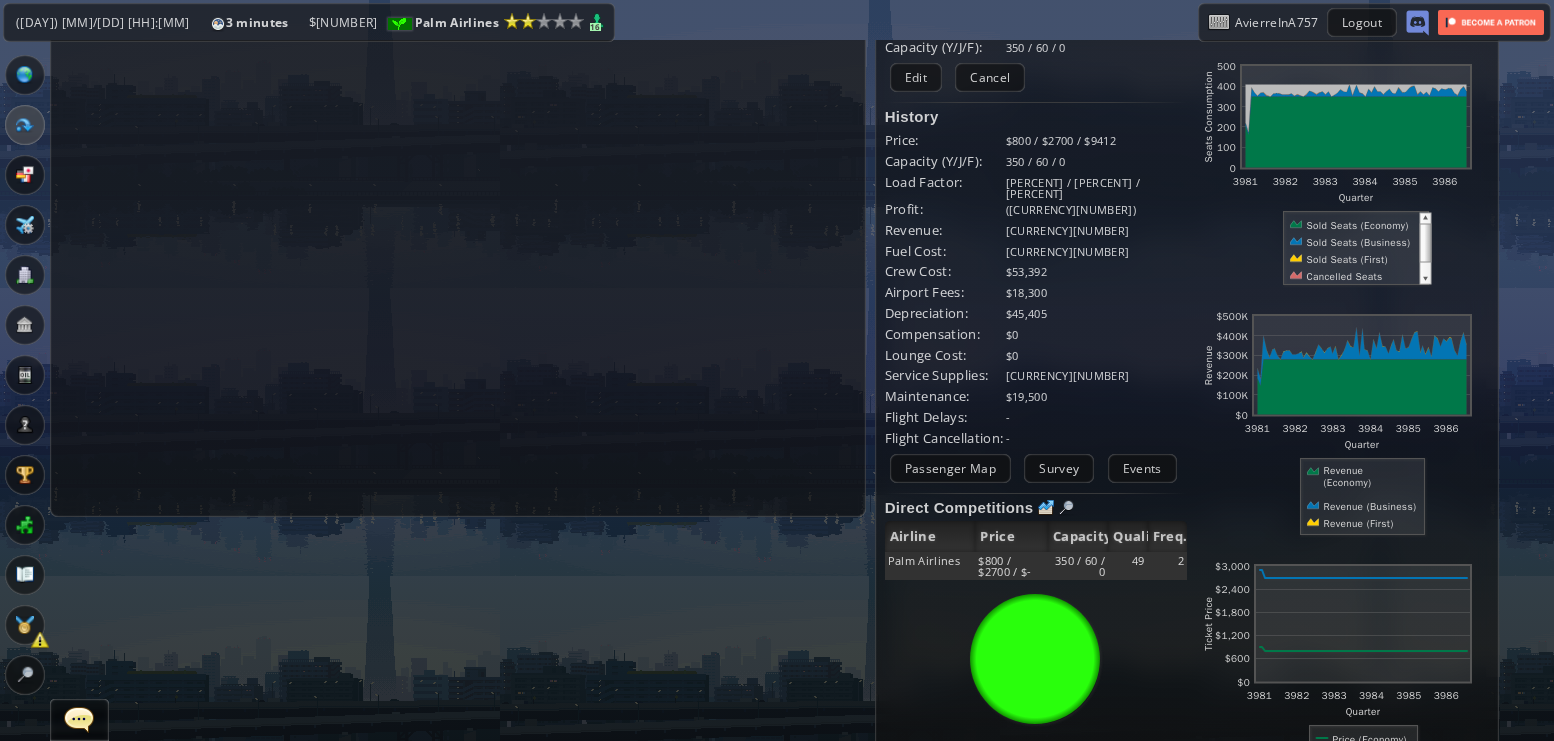 scroll, scrollTop: 0, scrollLeft: 0, axis: both 